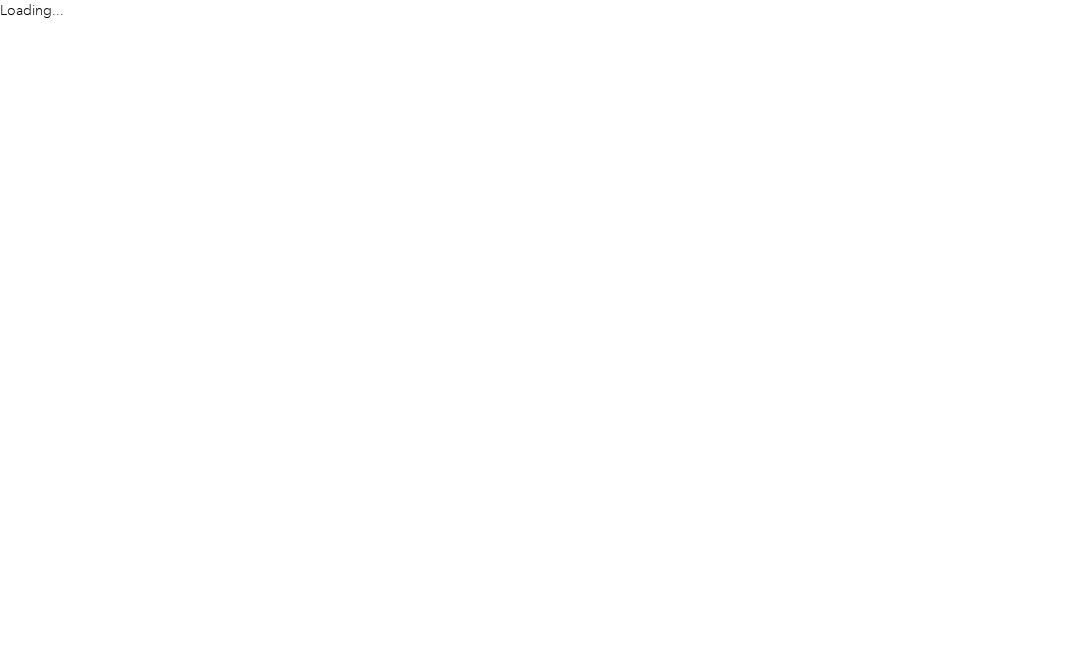 scroll, scrollTop: 0, scrollLeft: 0, axis: both 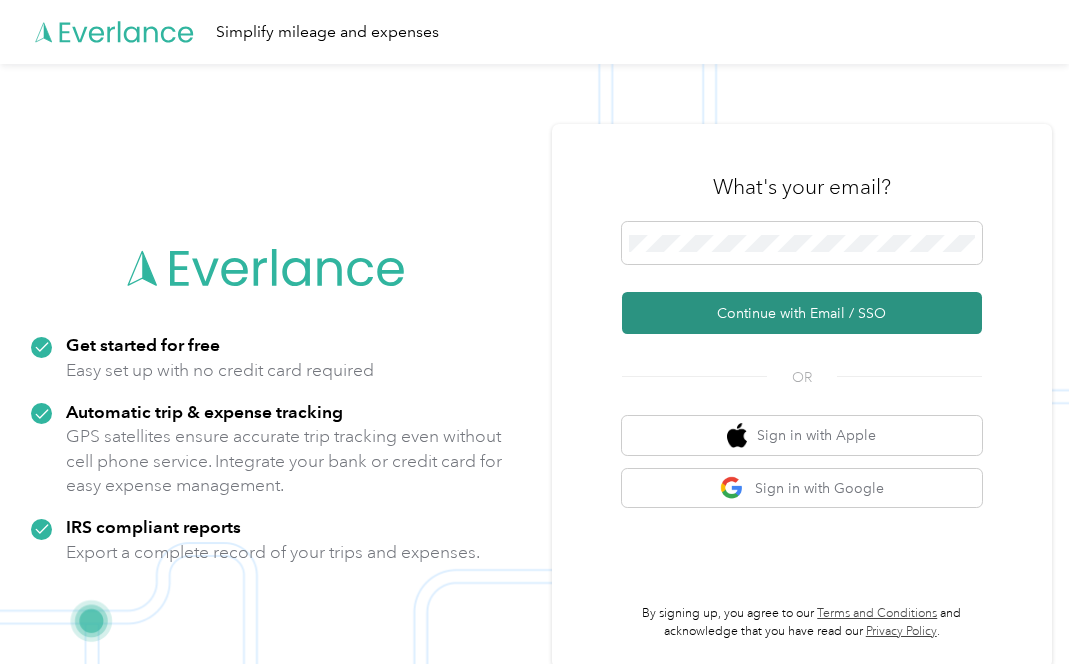 click on "Continue with Email / SSO" at bounding box center (802, 313) 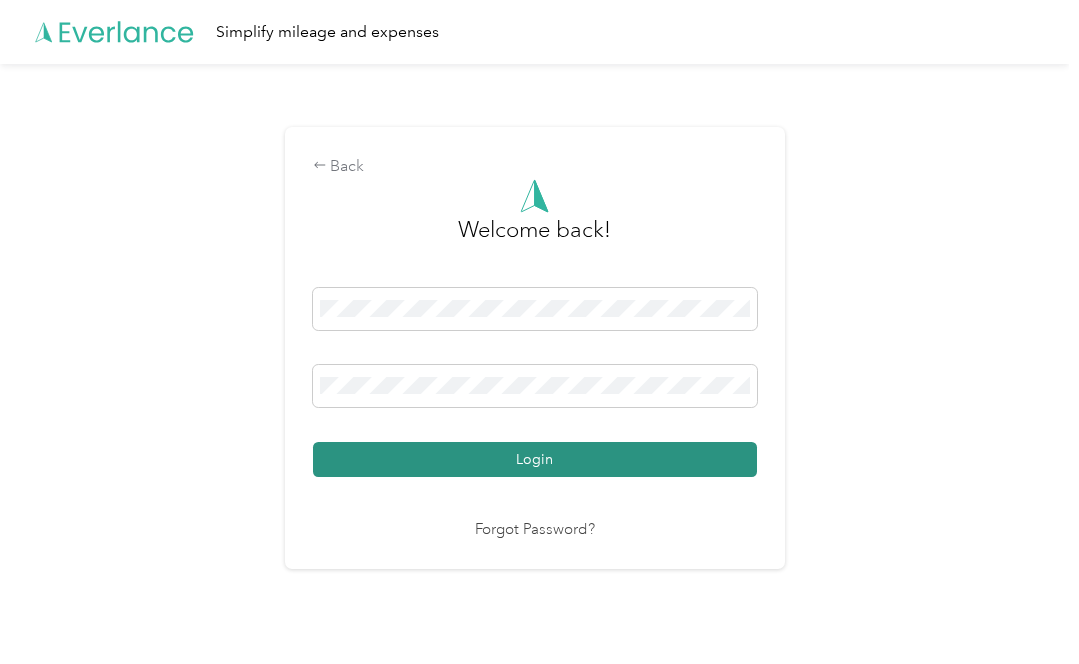 click on "Login" at bounding box center [535, 459] 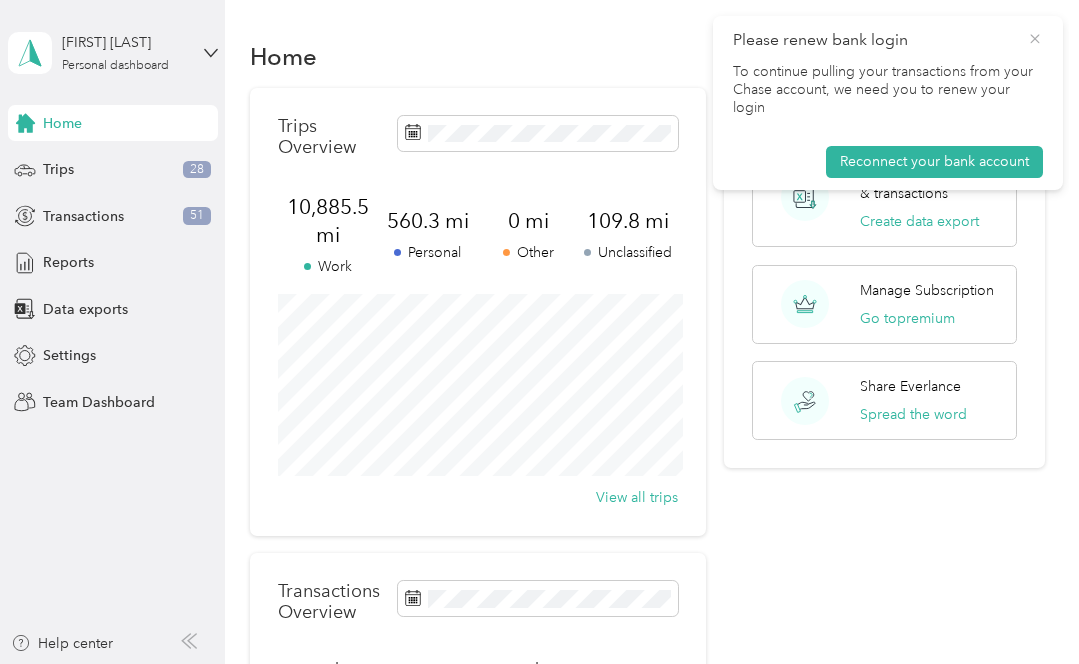 click 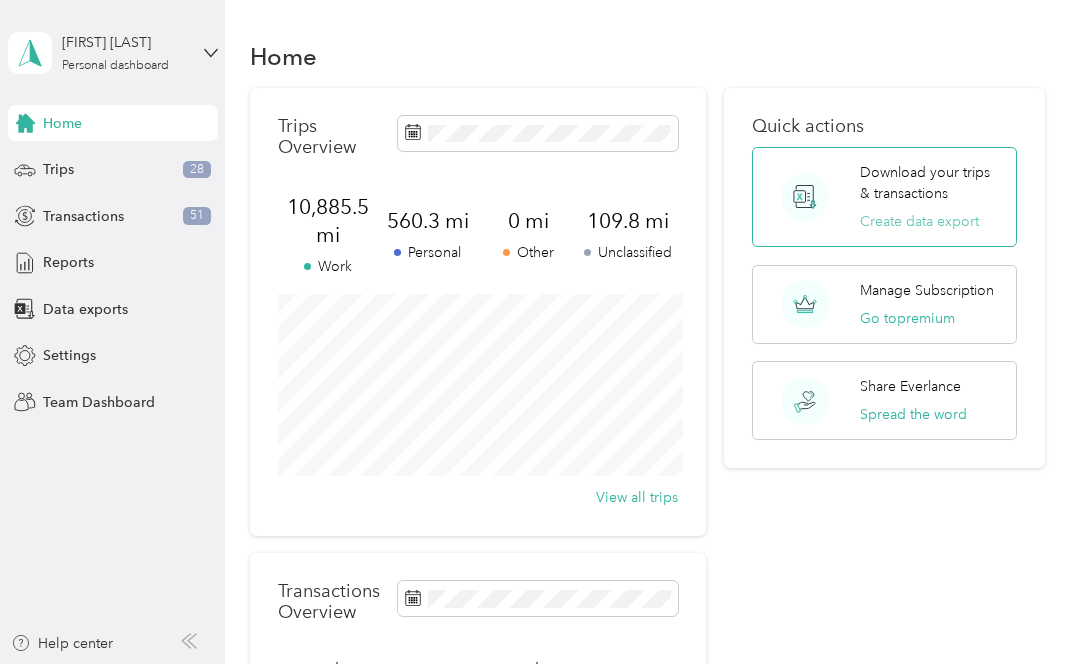click on "Create data export" at bounding box center [919, 221] 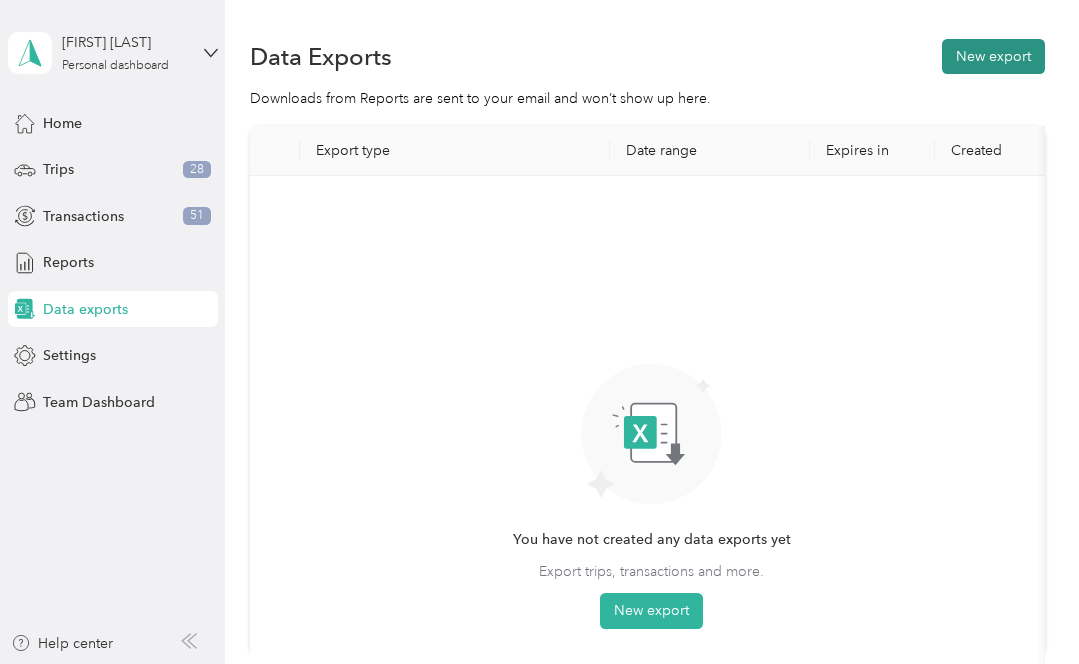 click on "New export" at bounding box center (993, 56) 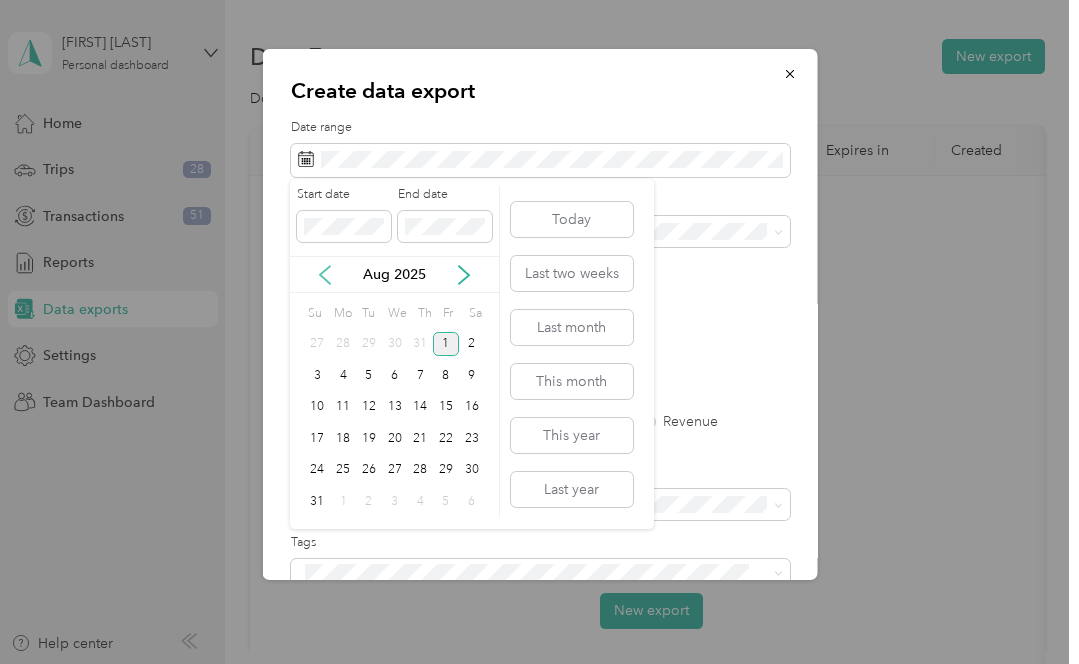 click 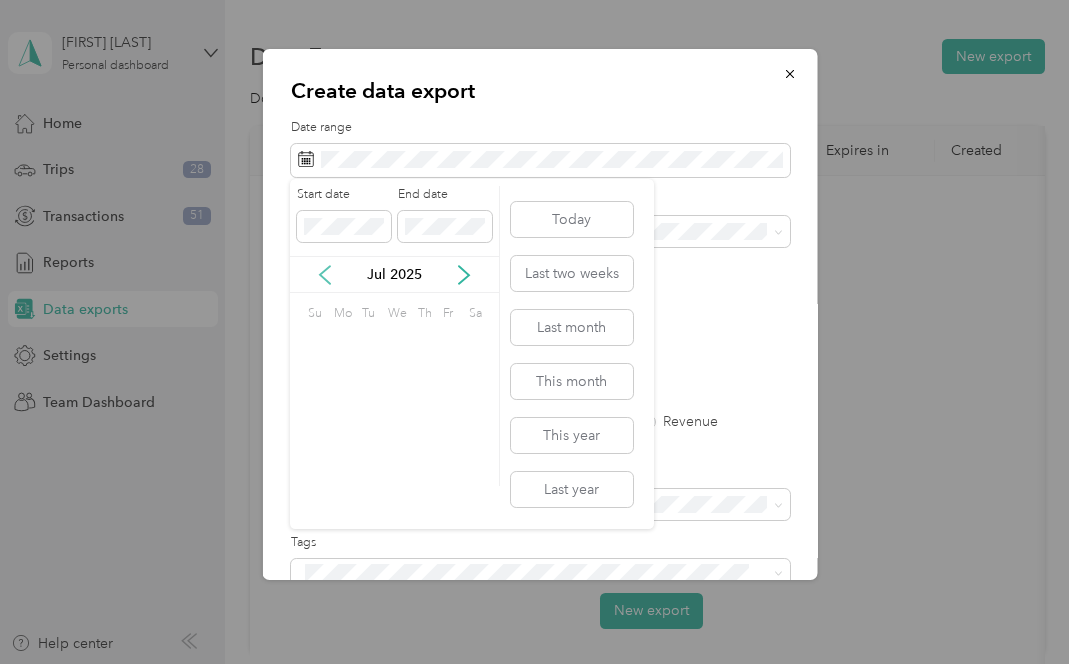 click 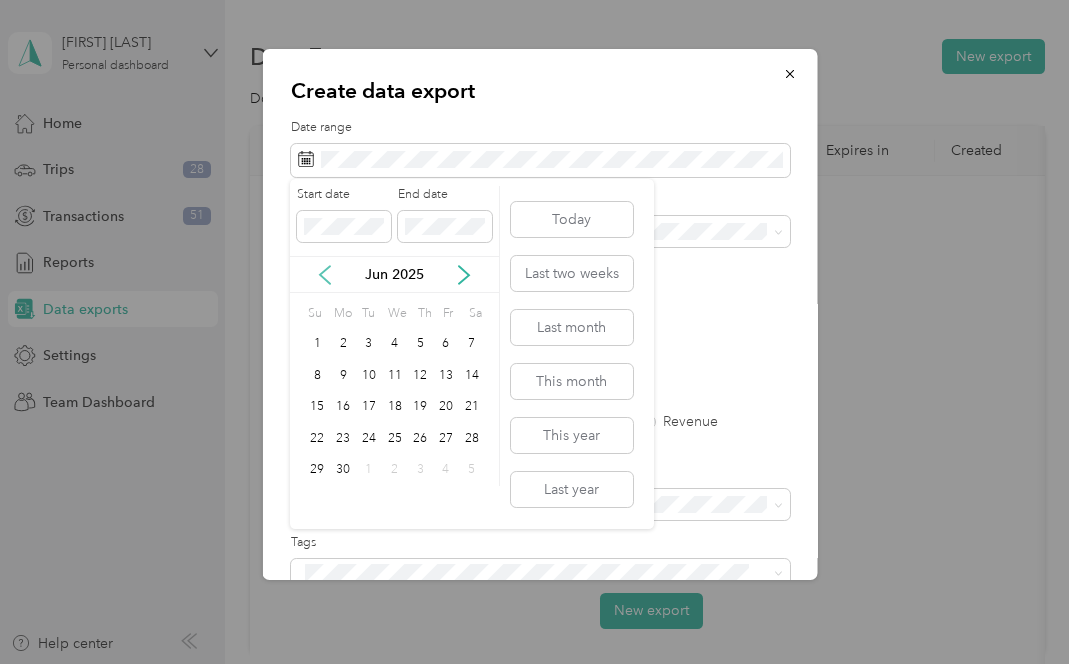 click 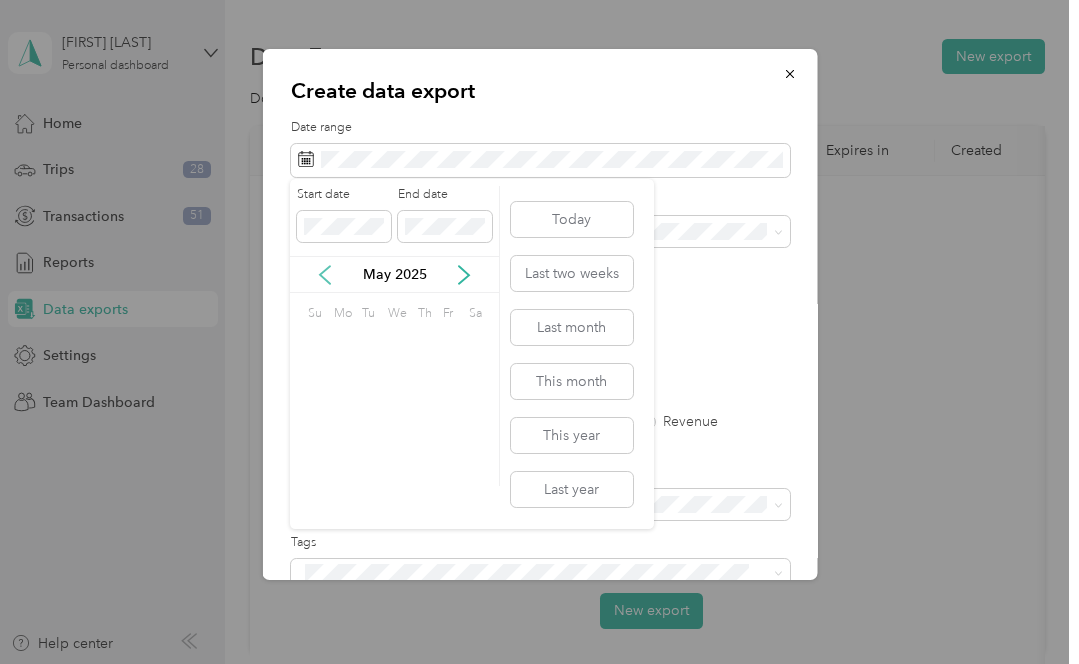 click 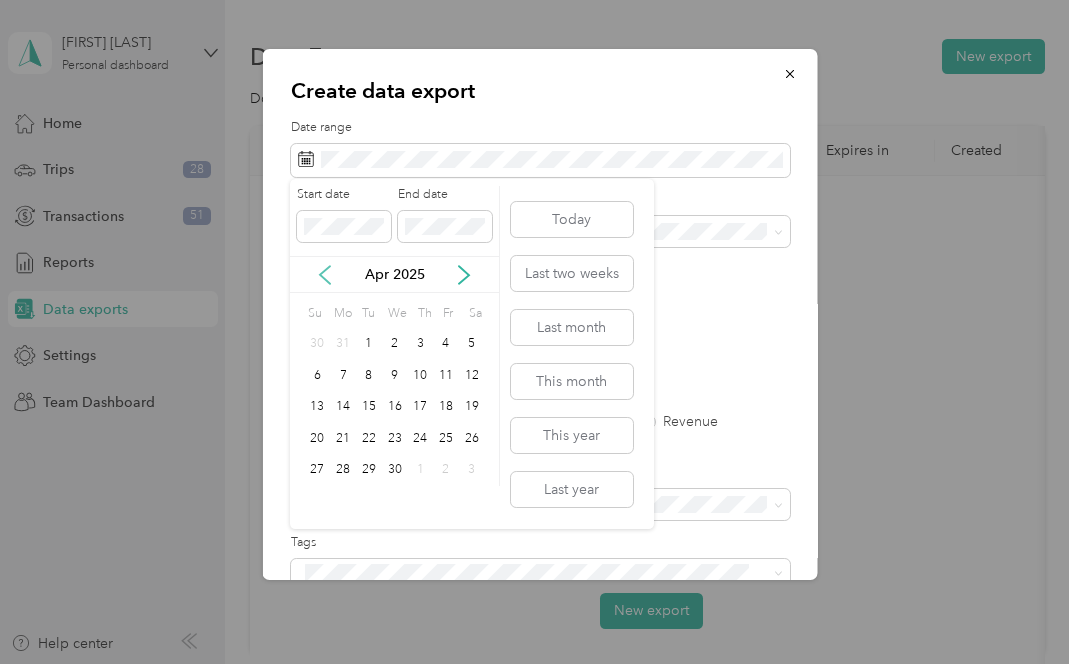 click 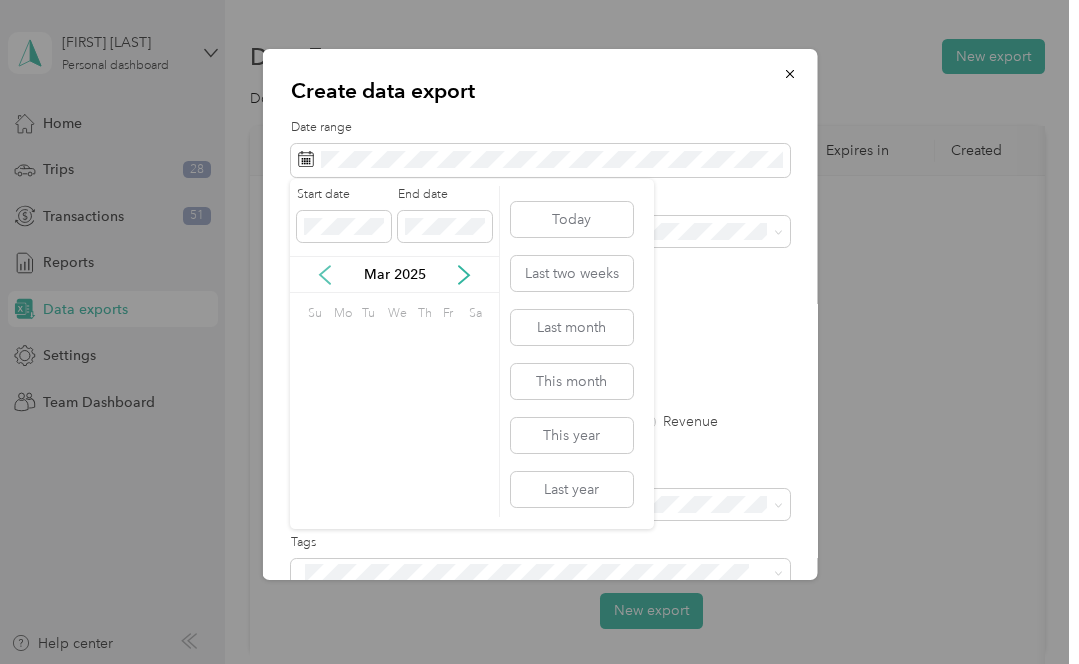click 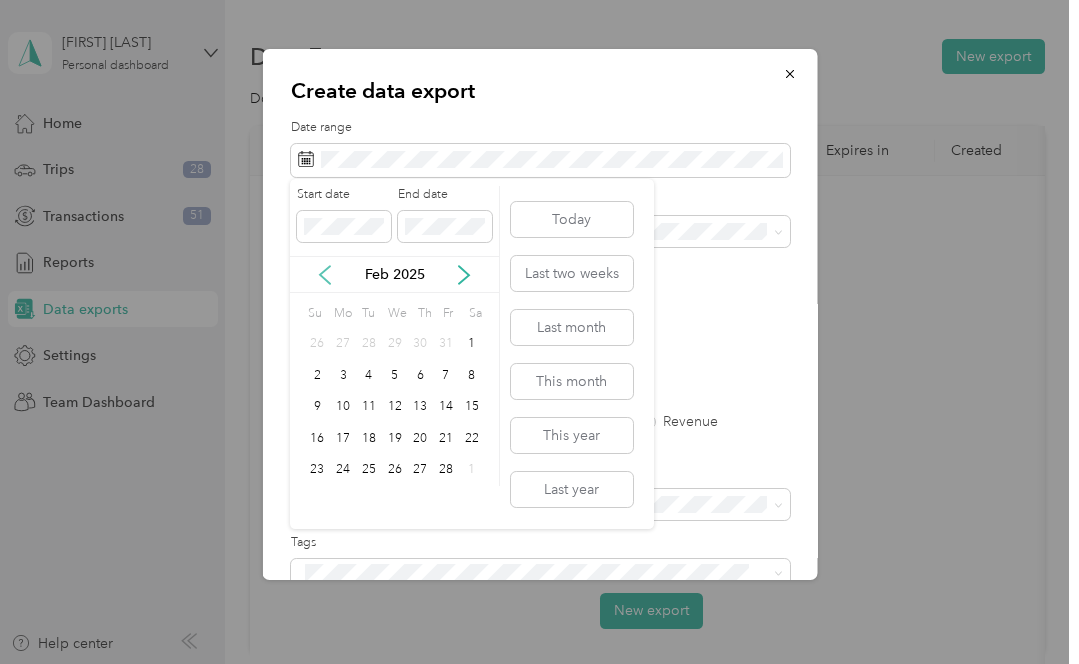 click 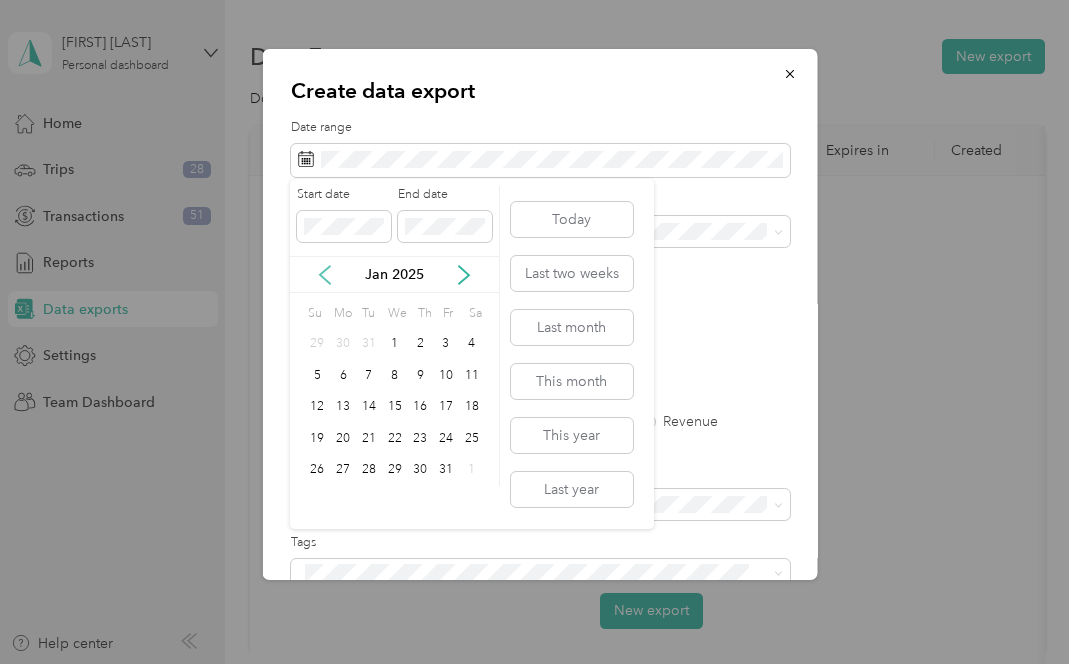 click 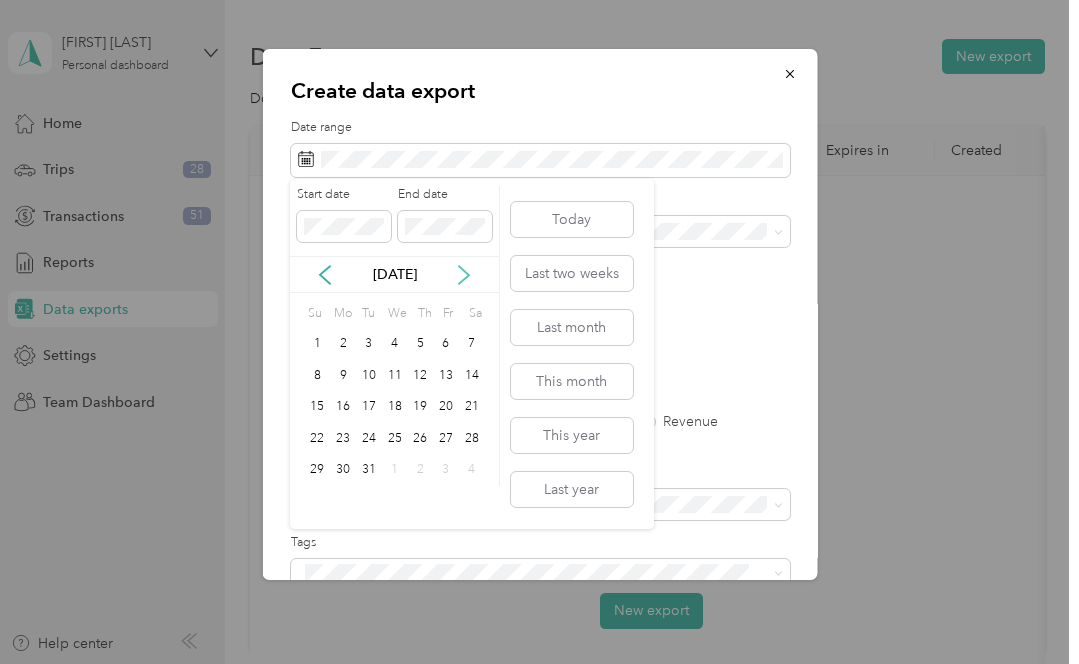 click 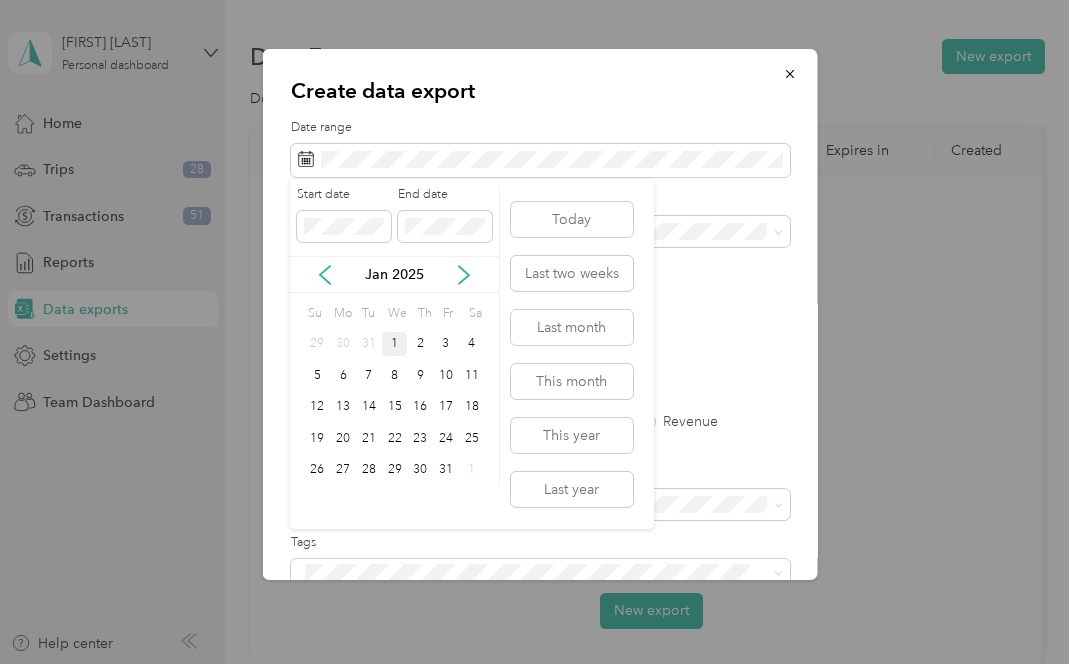 click on "1" at bounding box center [395, 344] 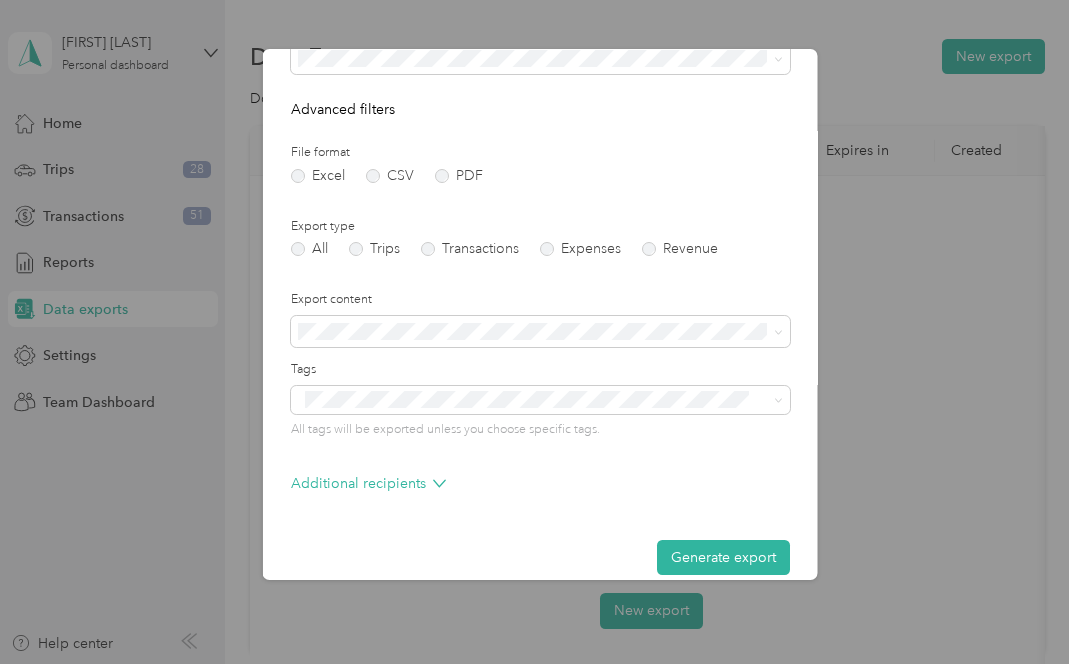 scroll, scrollTop: 175, scrollLeft: 0, axis: vertical 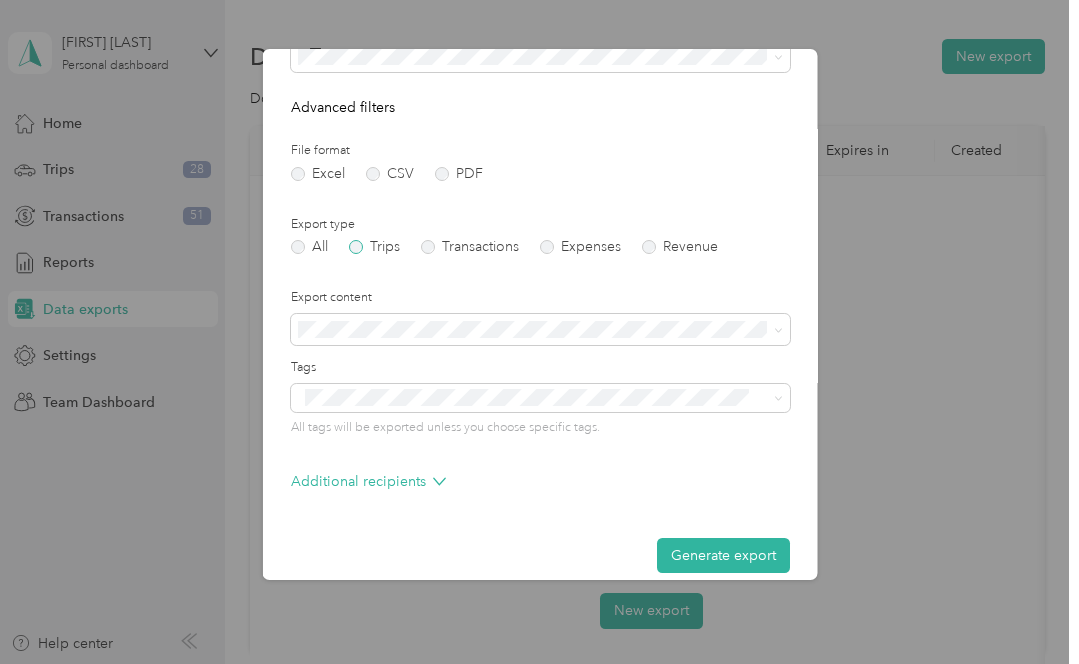 click on "Trips" at bounding box center (373, 247) 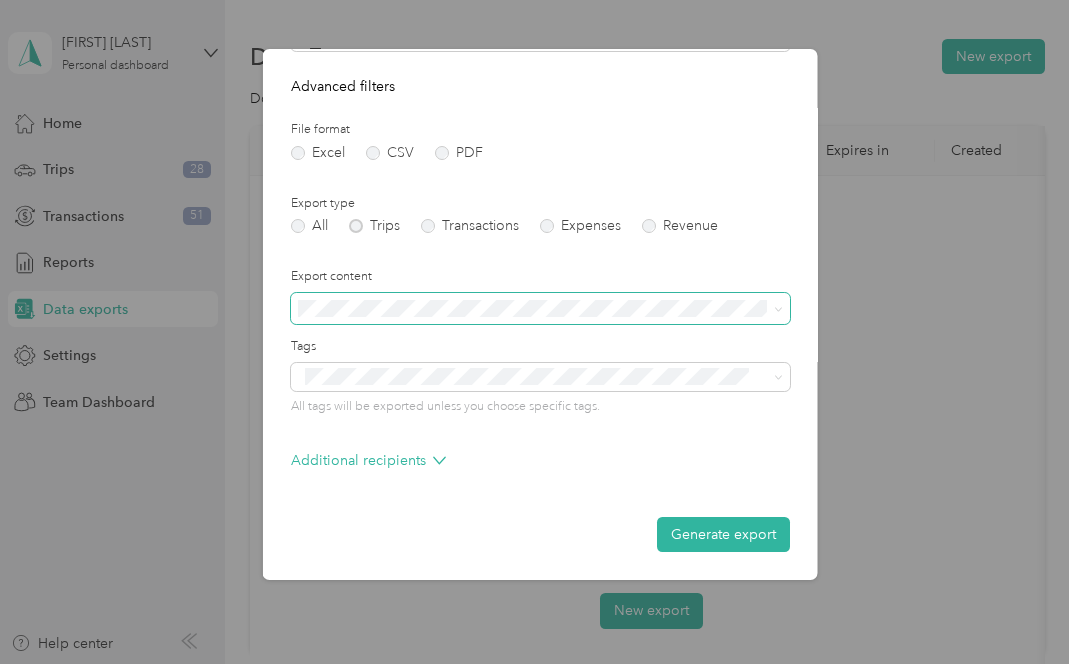 scroll, scrollTop: 0, scrollLeft: 0, axis: both 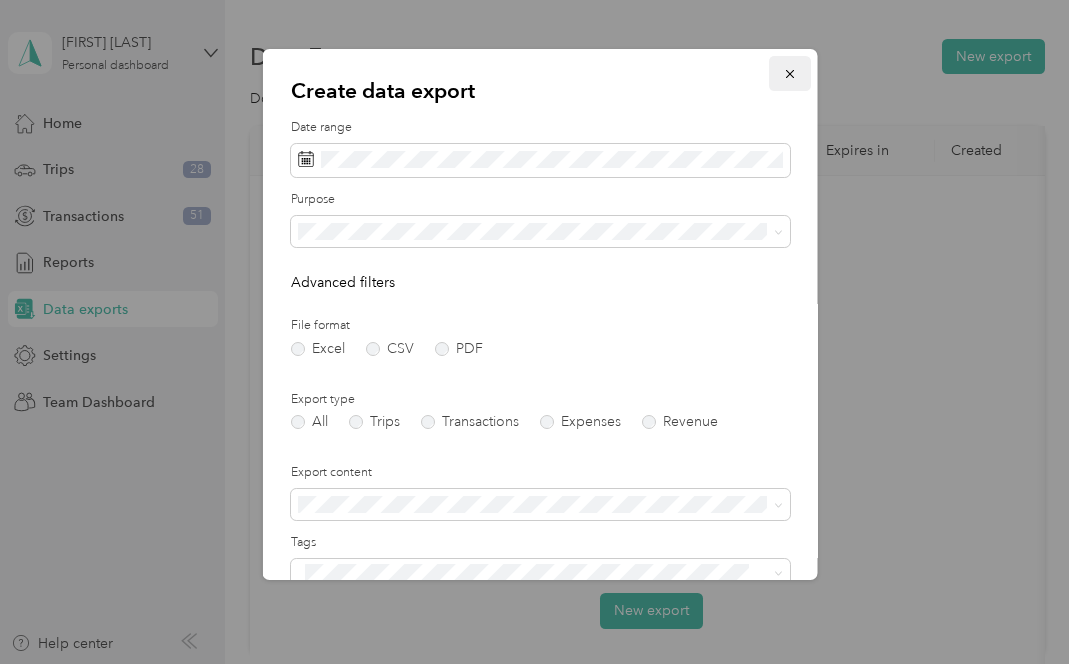 click 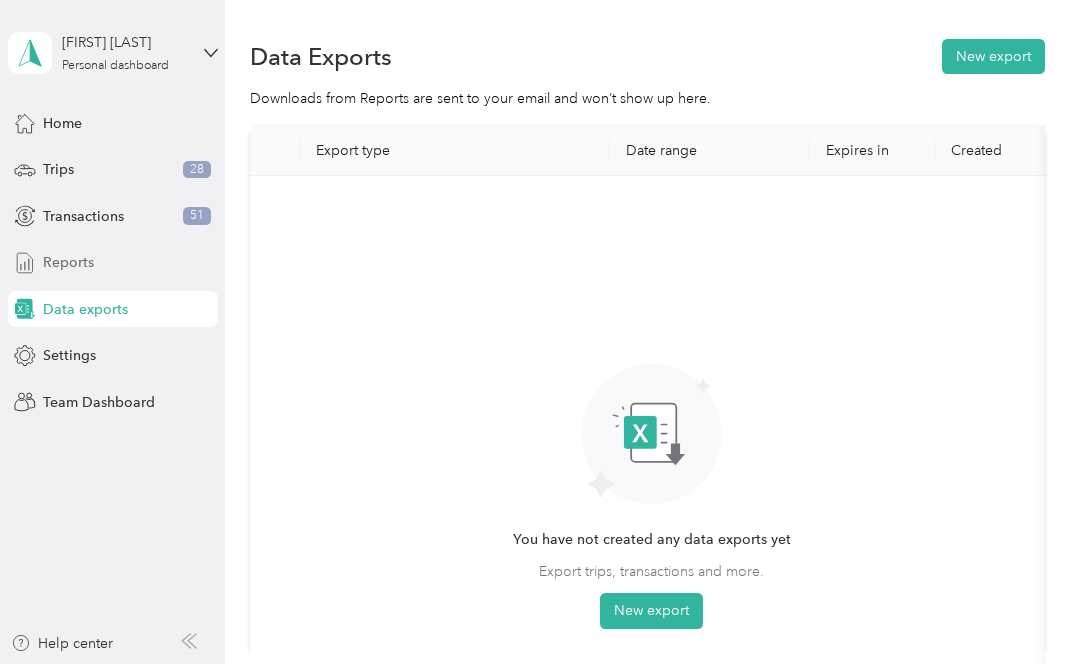 click on "Reports" at bounding box center [68, 262] 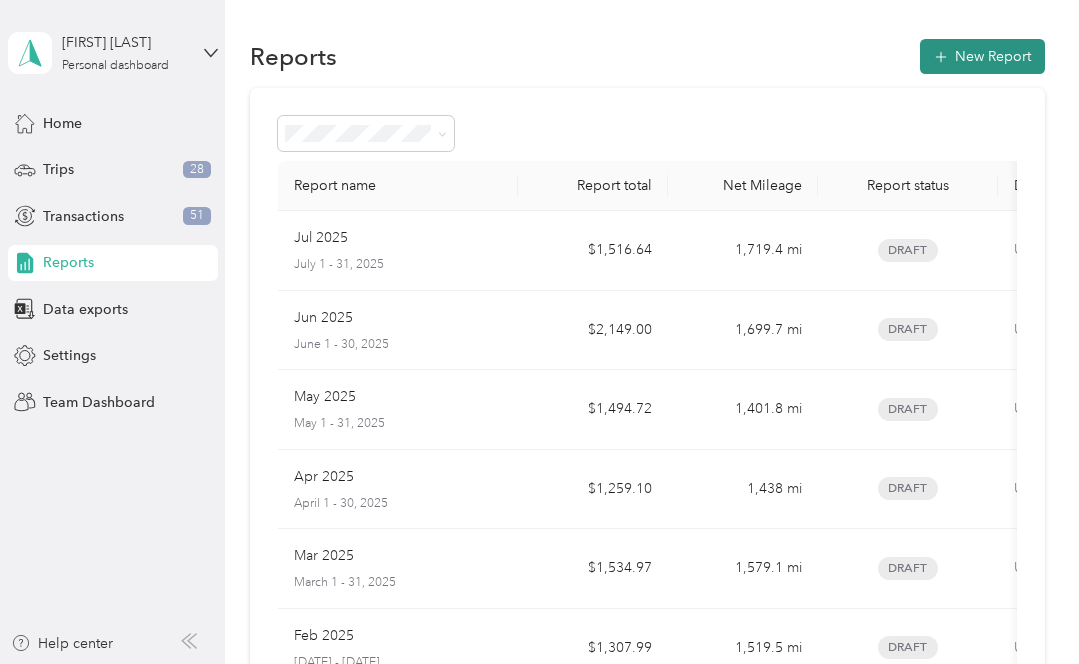 click on "New Report" at bounding box center (982, 56) 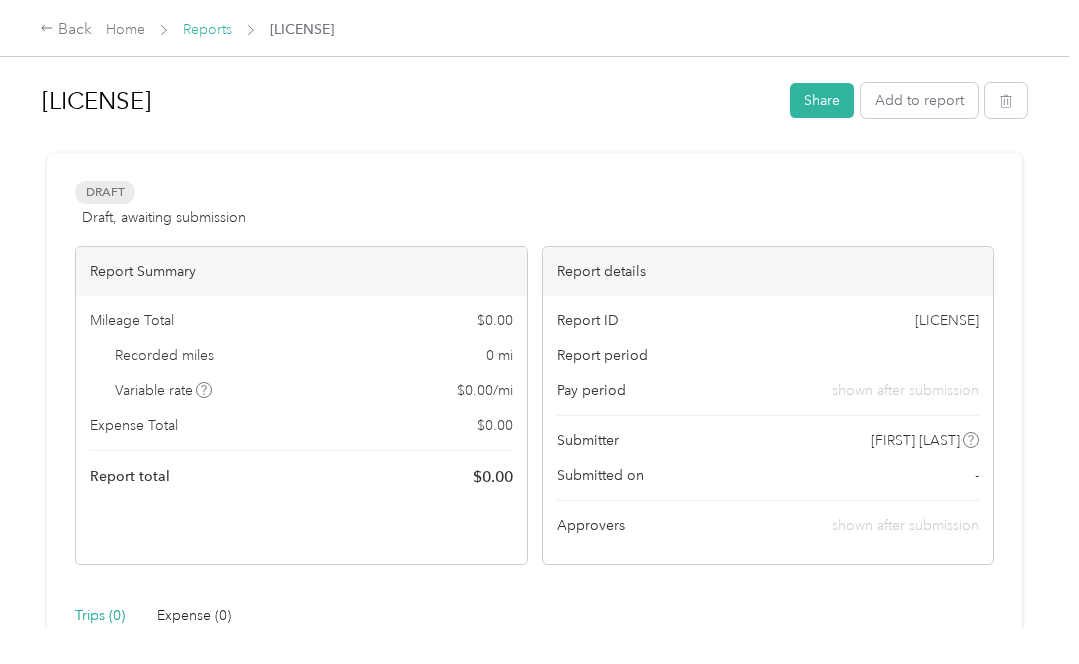 click on "Reports" at bounding box center (207, 29) 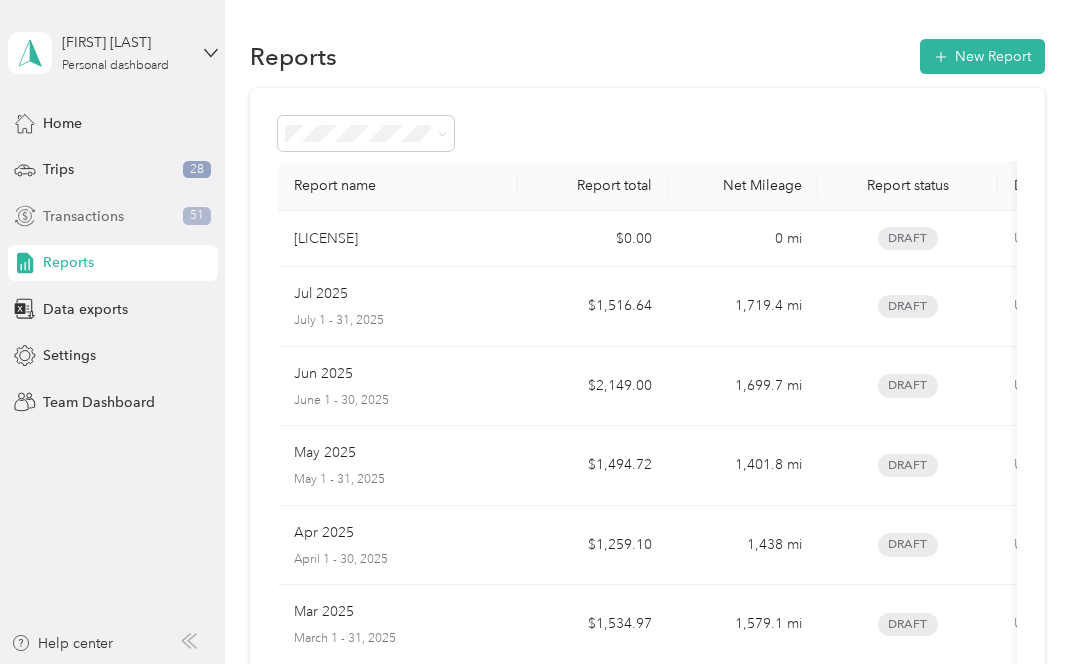 click on "Transactions" at bounding box center (83, 216) 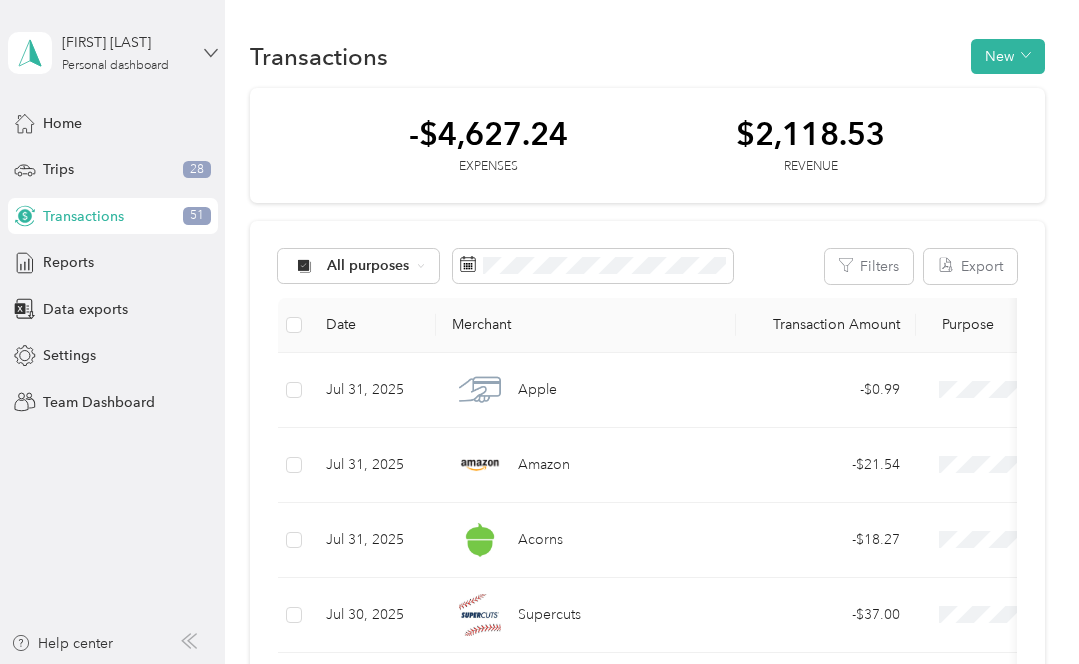 click 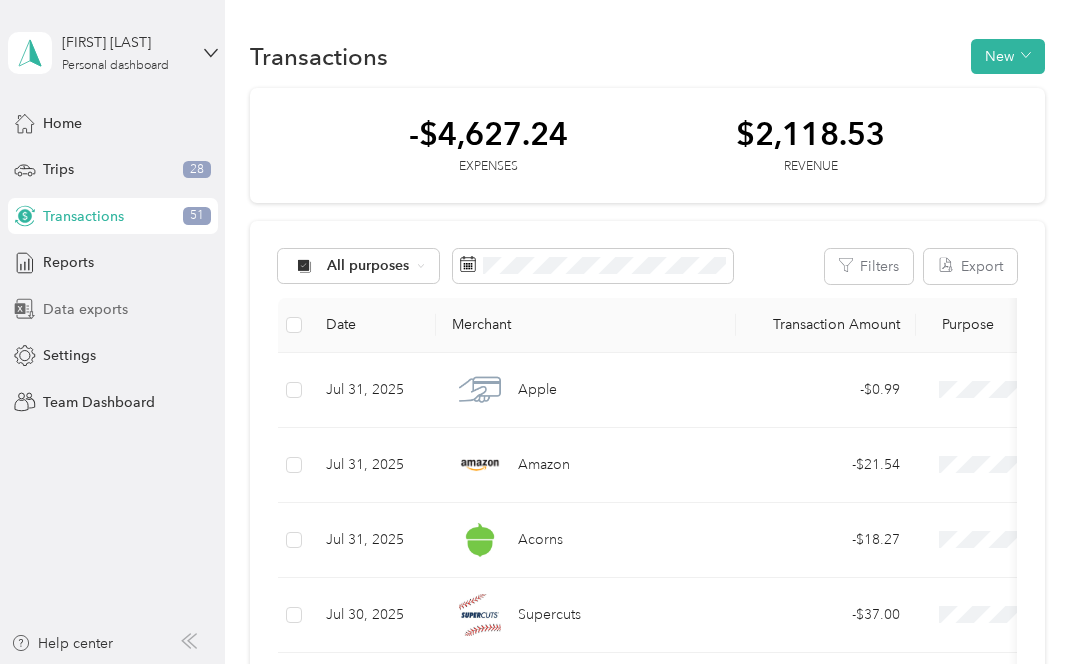 click on "Data exports" at bounding box center (85, 309) 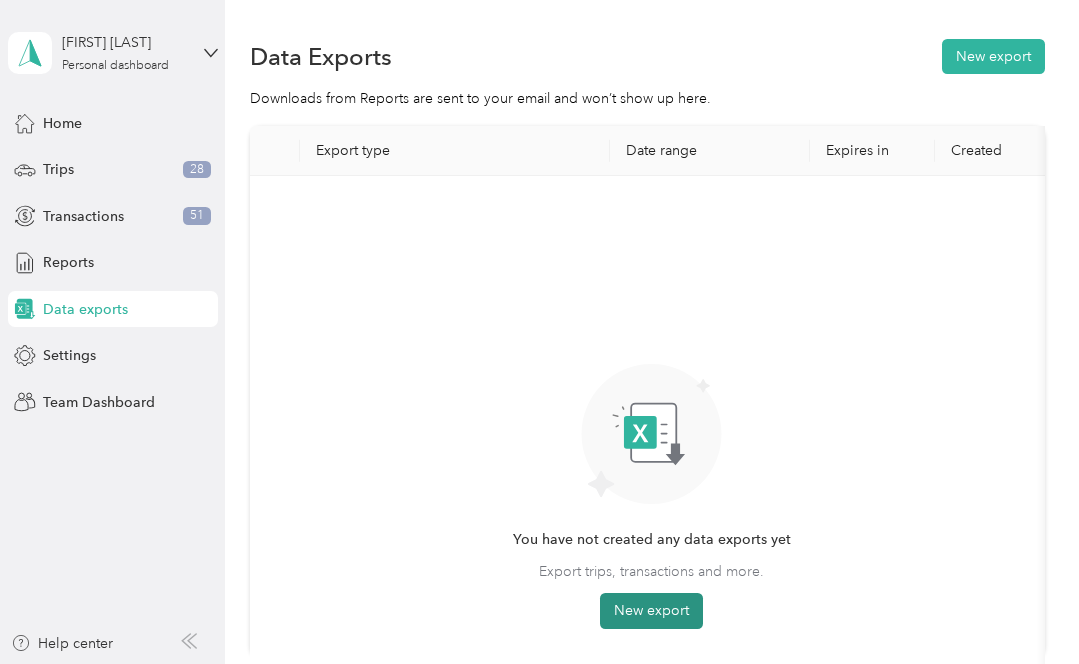 click on "New export" at bounding box center (651, 611) 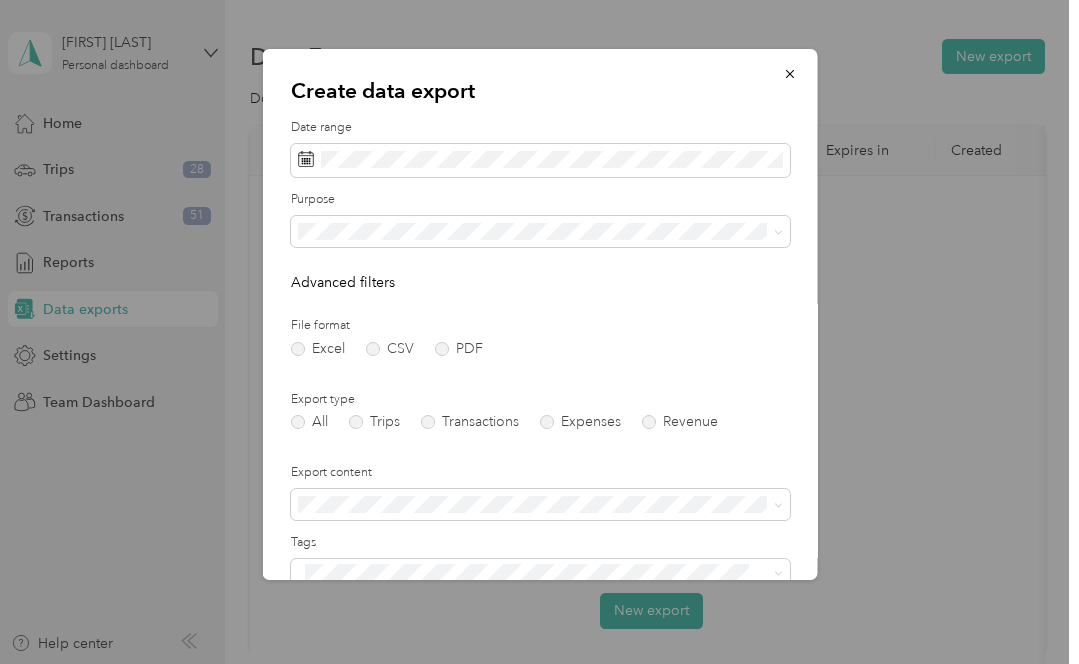 click on "Uber" at bounding box center (539, 476) 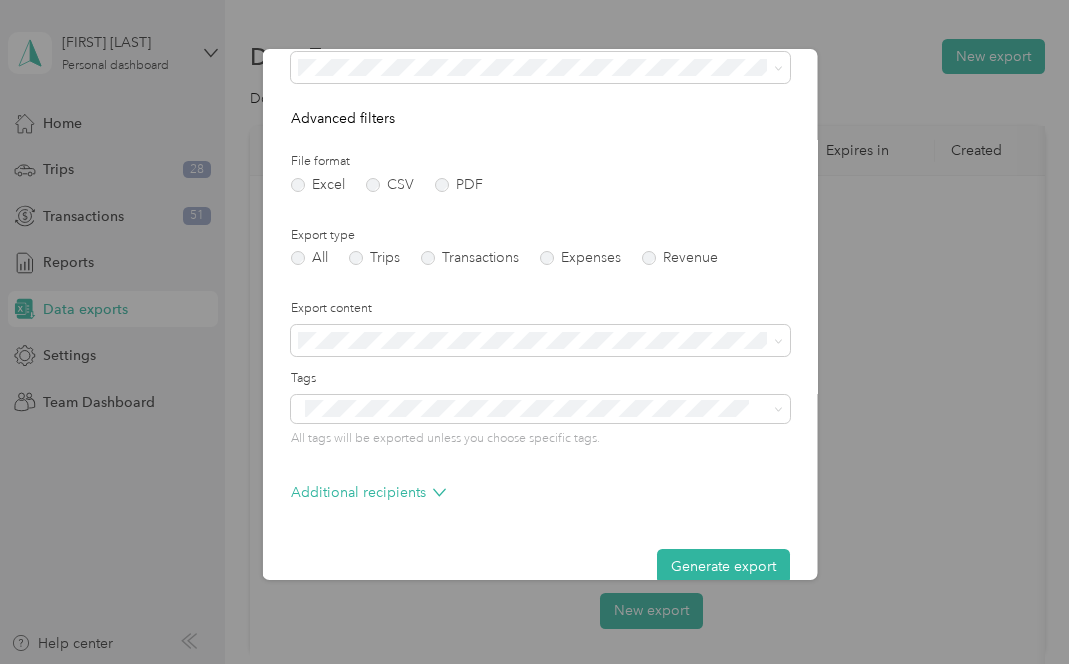 scroll, scrollTop: 196, scrollLeft: 0, axis: vertical 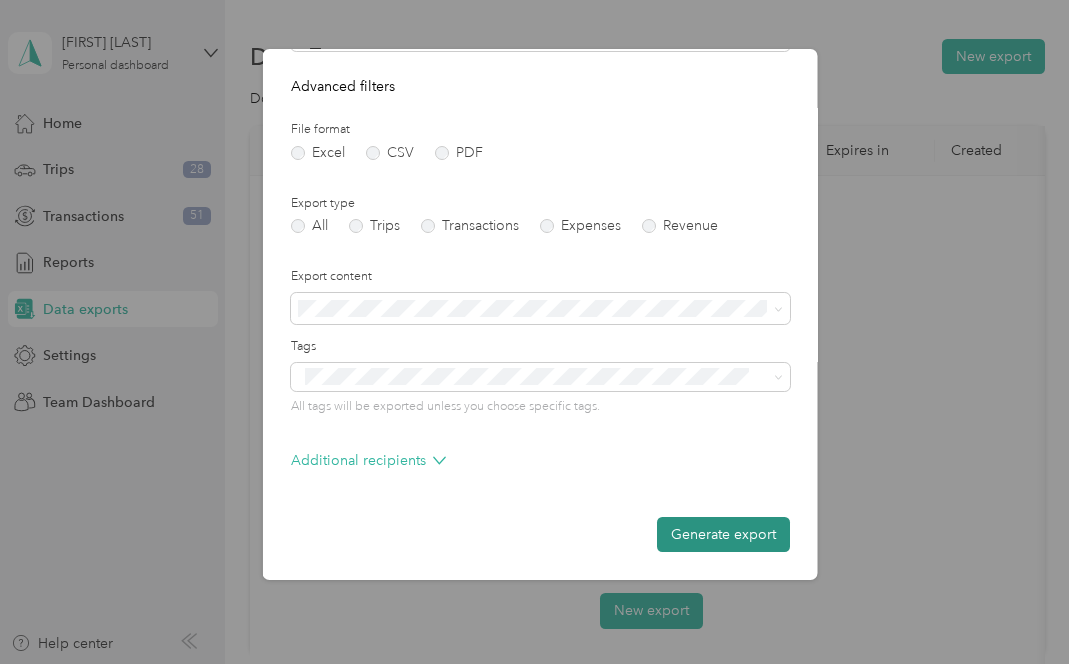 click on "Generate export" at bounding box center [722, 534] 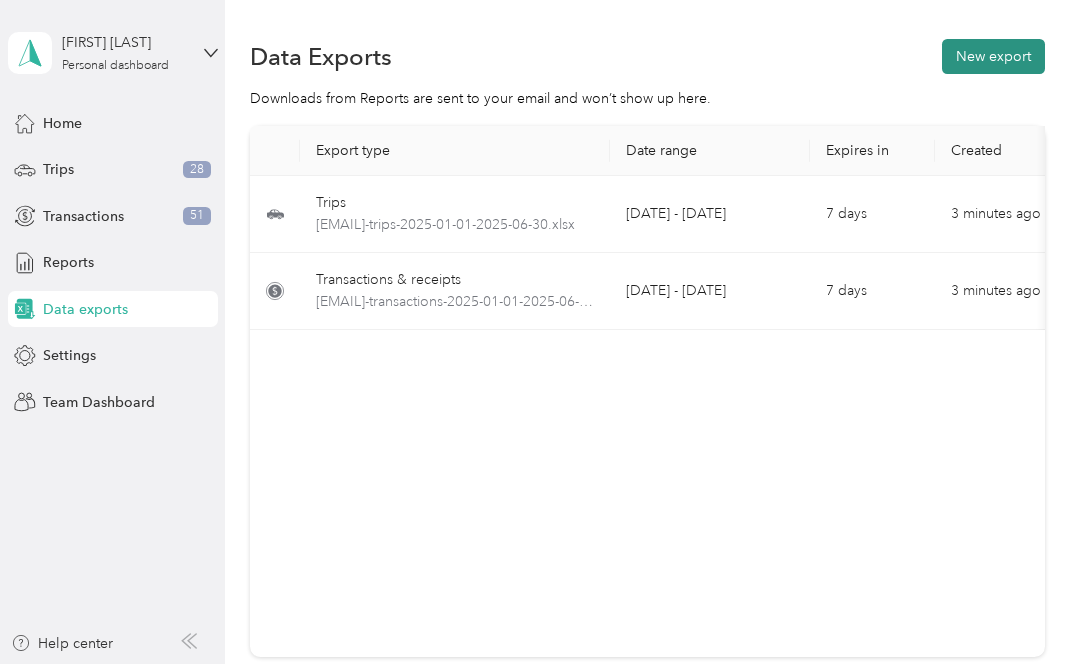 click on "New export" at bounding box center [993, 56] 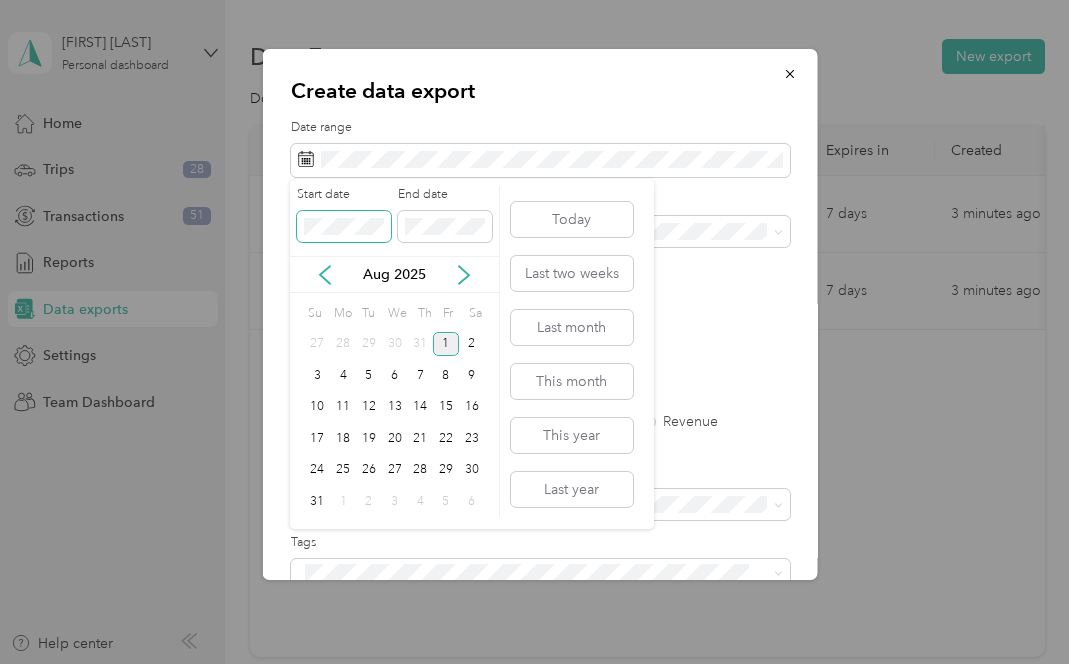 click on "Create data export Date range   Purpose   Advanced filters   File format   Excel CSV PDF Export type   All Trips Transactions Expenses Revenue Export content   Tags   All tags will be exported unless you choose specific tags. Additional recipients Generate export Start date   End date   Aug 2025 Su Mo Tu We Th Fr Sa 27 28 29 30 31 1 2 3 4 5 6 7 8 9 10 11 12 13 14 15 16 17 18 19 20 21 22 23 24 25 26 27 28 29 30 31 1 2 3 4 5 6 Today Last two weeks Last month This month This year Last year" at bounding box center [534, 664] 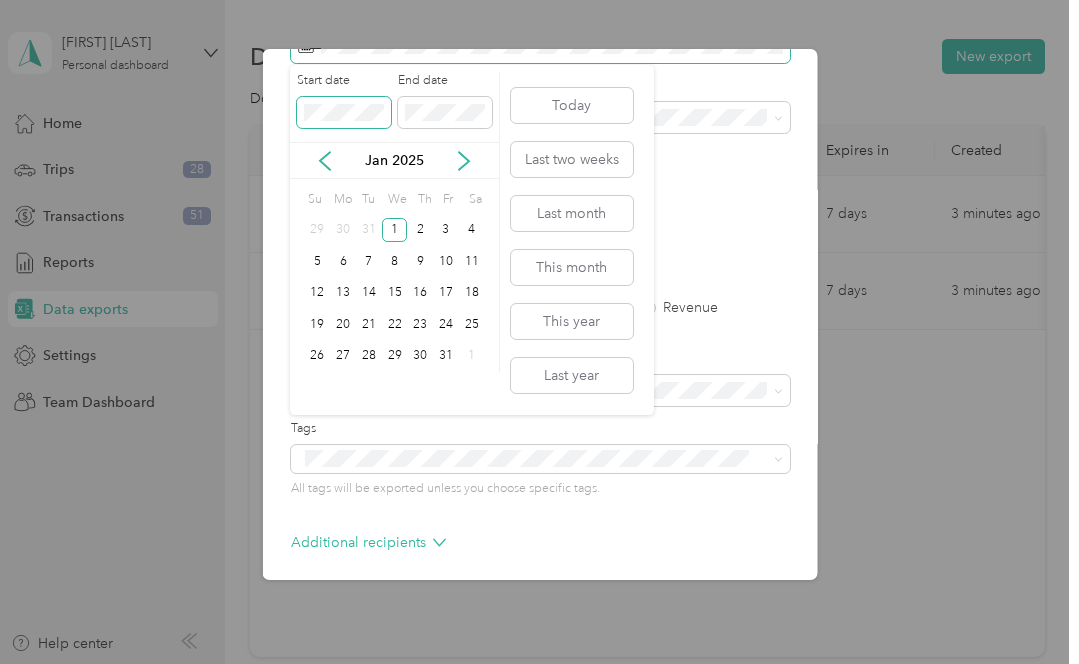 scroll, scrollTop: 0, scrollLeft: 0, axis: both 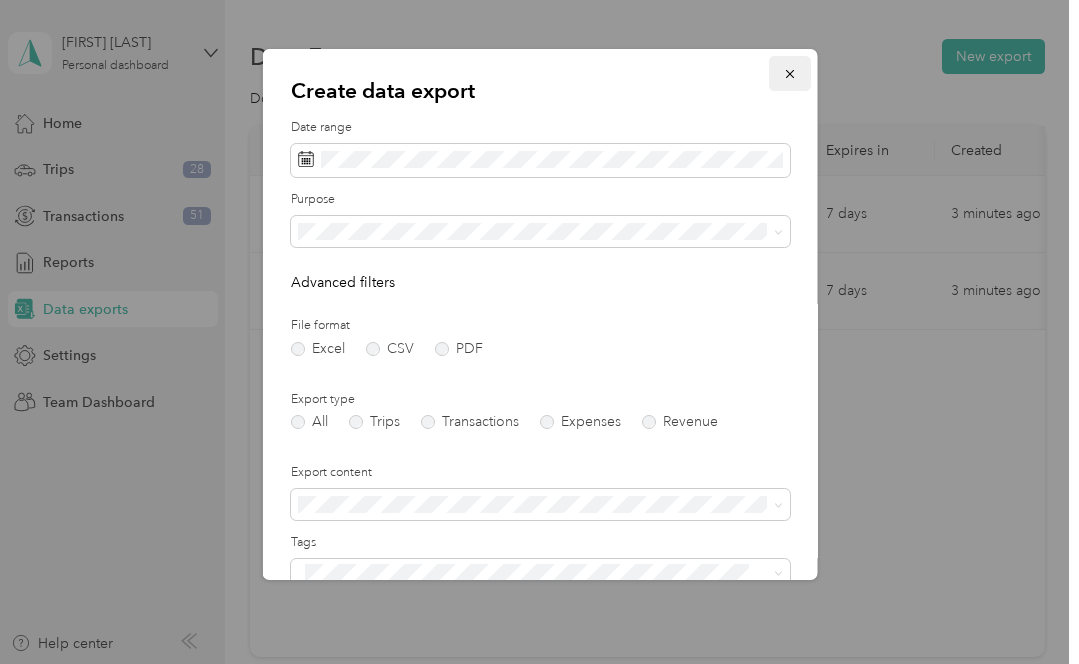 click 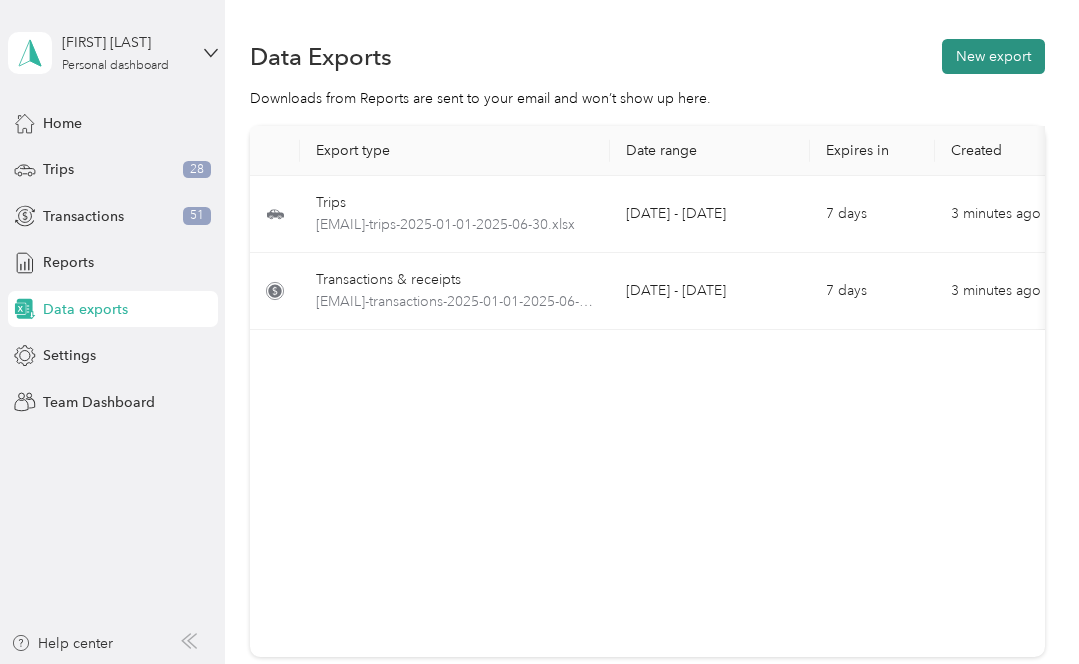 click on "New export" at bounding box center (993, 56) 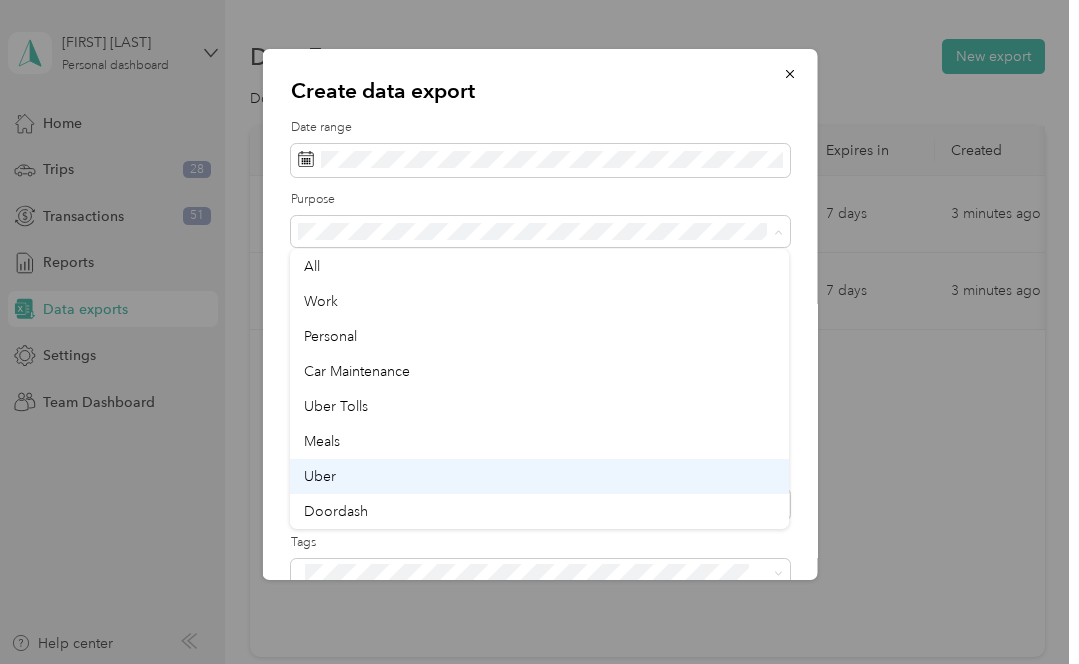 click on "Uber" at bounding box center [320, 476] 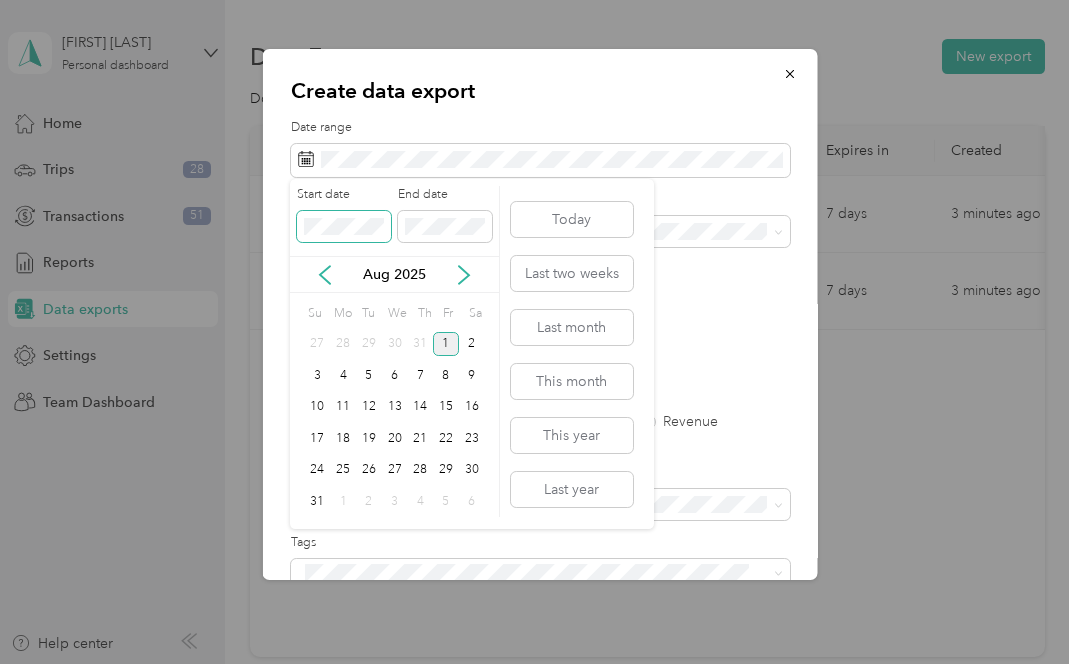 click on "Start date   End date" at bounding box center [394, 221] 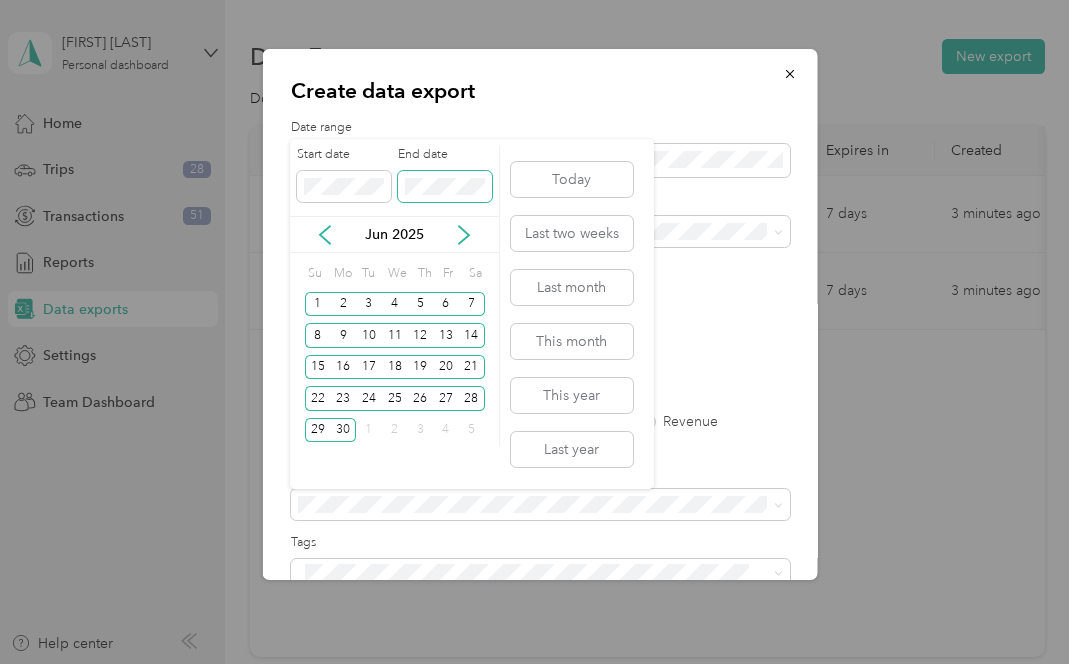 scroll, scrollTop: 196, scrollLeft: 0, axis: vertical 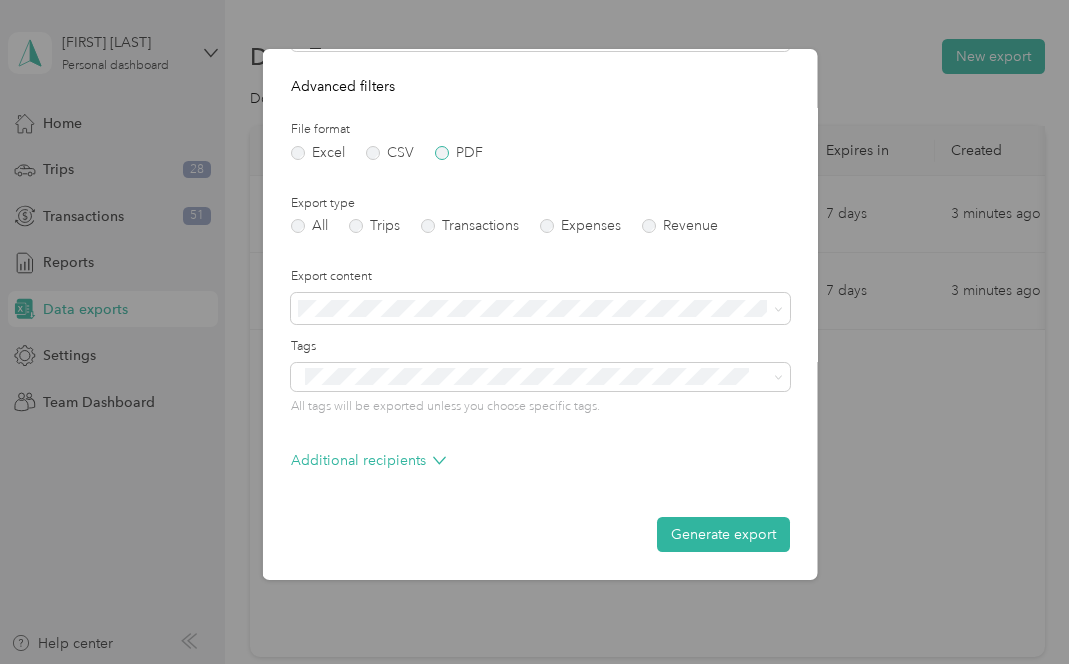 click on "PDF" at bounding box center [458, 153] 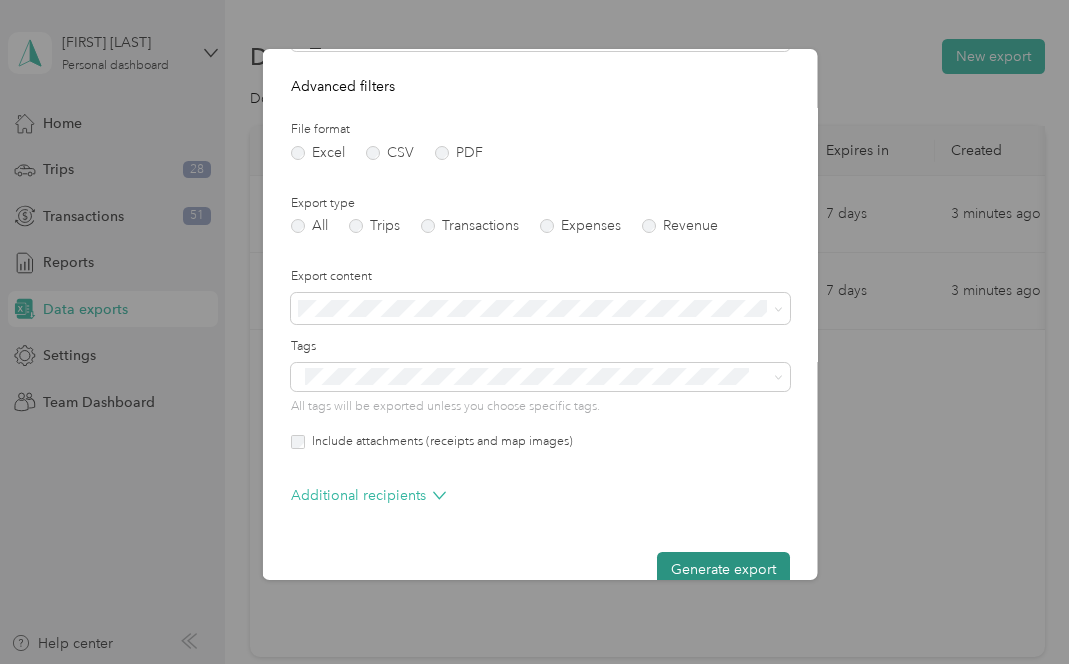 click on "Generate export" at bounding box center (722, 569) 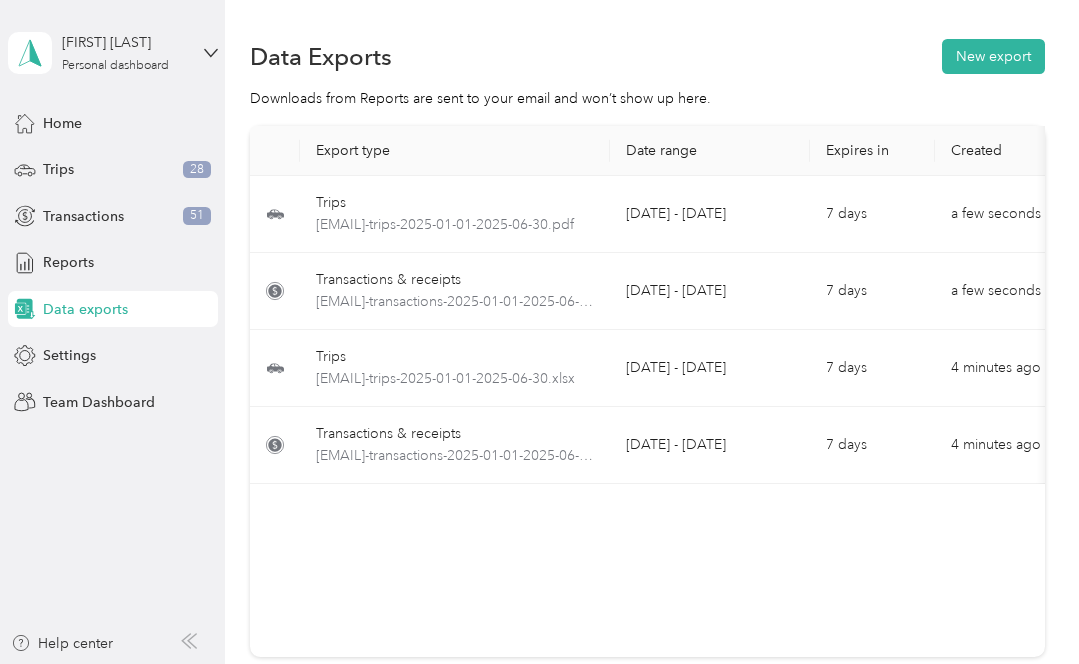 click on "Export type Date rangeExpires in Created Download             Trips [EMAIL]-trips-2025-01-01-2025-06-30.pdf [DATE] - [DATE] 7 days a few seconds ago Transactions & receipts [EMAIL]-transactions-2025-01-01-2025-06-30.pdf [DATE] - [DATE] 7 days a few seconds ago Trips [EMAIL]-trips-2025-01-01-2025-06-30.xlsx [DATE] - [DATE] 7 days 4 minutes ago Transactions & receipts [EMAIL]-transactions-2025-01-01-2025-06-30.xlsx [DATE] - [DATE] 7 days 4 minutes ago" at bounding box center (647, 391) 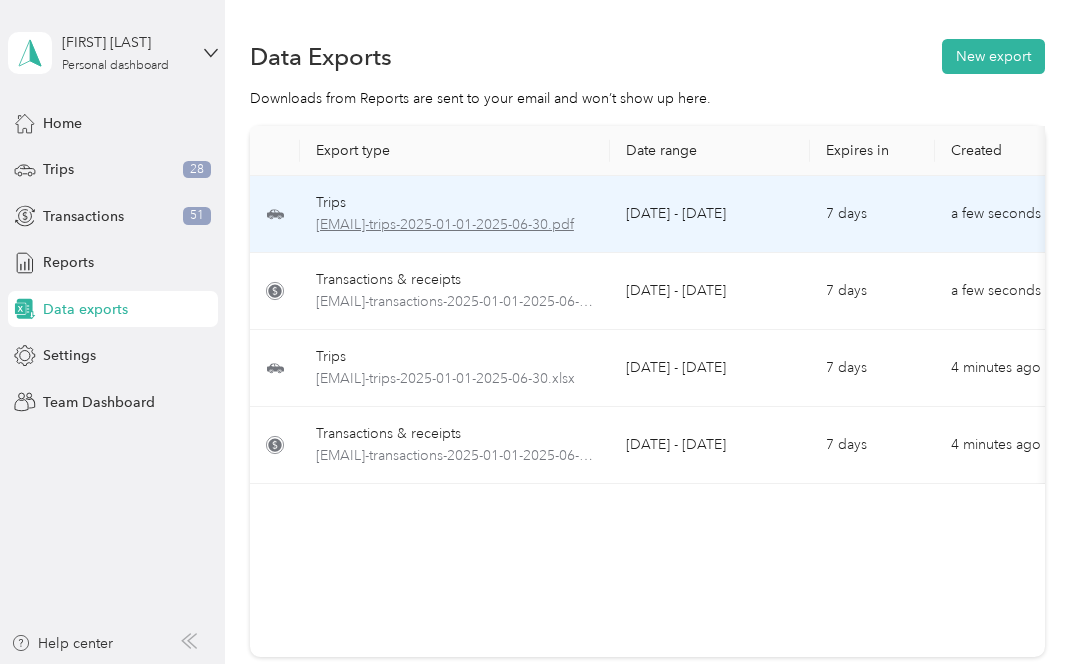 click on "[EMAIL]-trips-2025-01-01-2025-06-30.pdf" at bounding box center [455, 225] 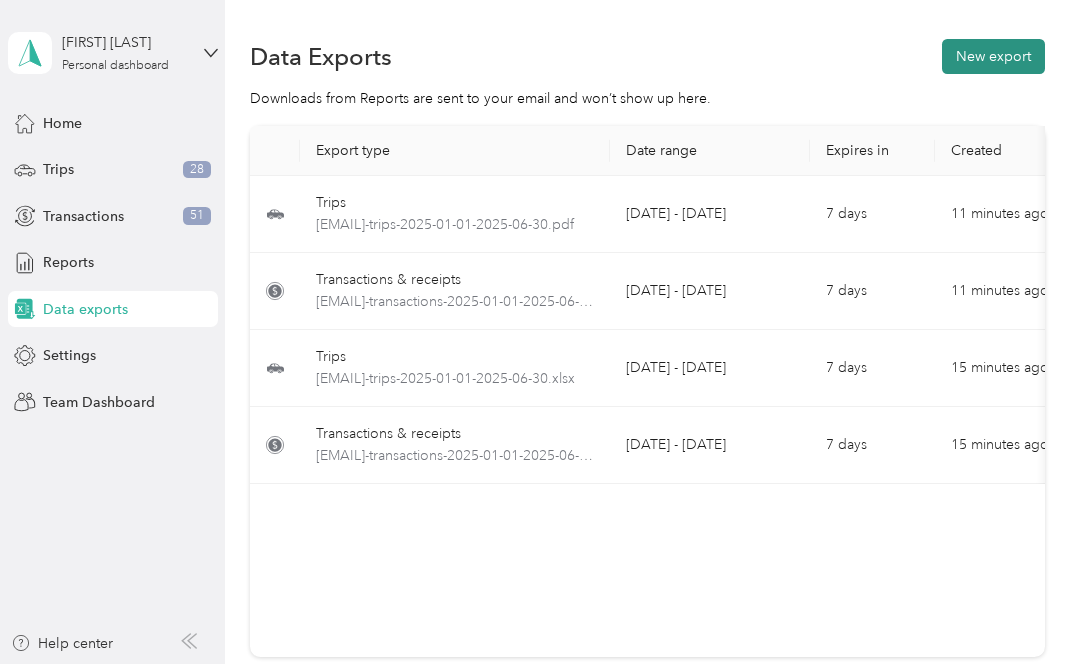 click on "New export" at bounding box center (993, 56) 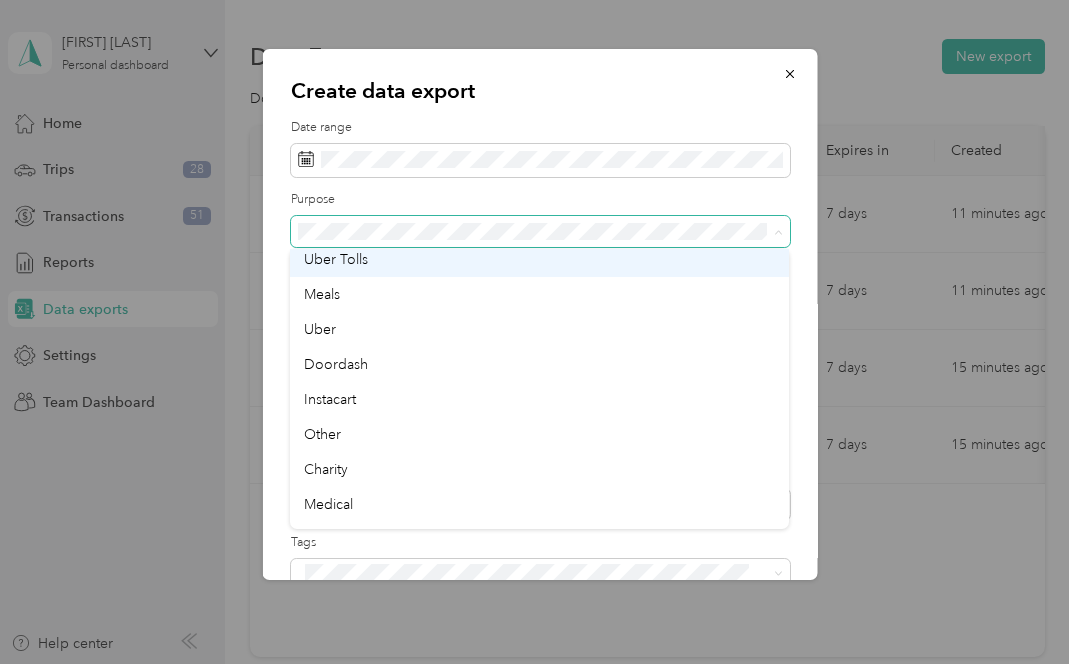 scroll, scrollTop: 146, scrollLeft: 0, axis: vertical 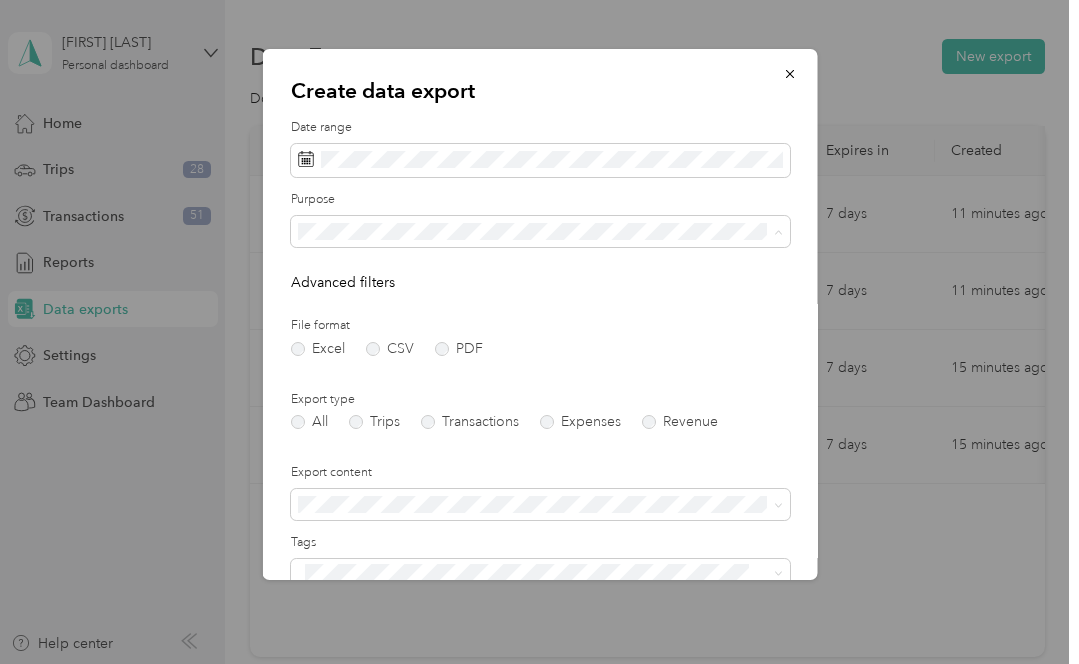 click on "Instacart" at bounding box center [330, 400] 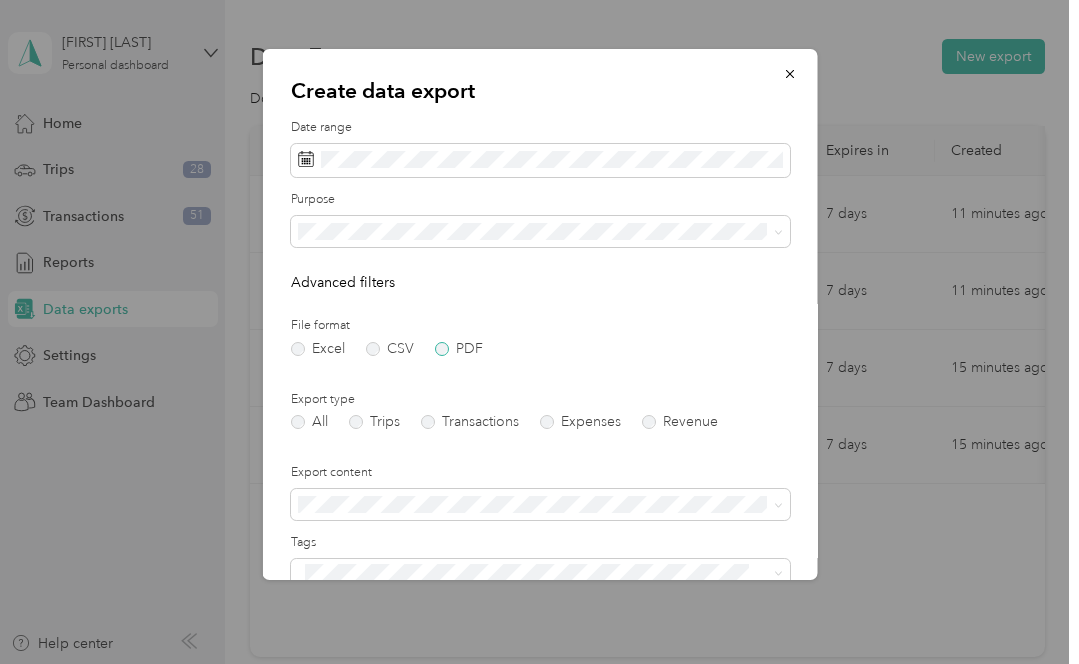click on "PDF" at bounding box center (458, 349) 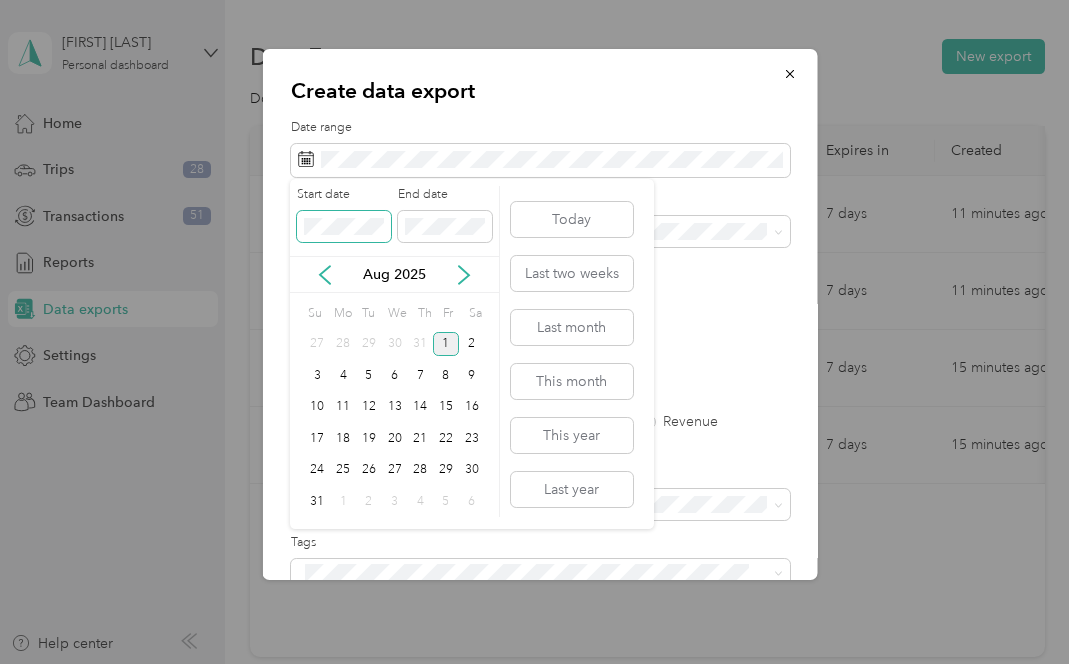 click on "Create data export Date range   Purpose   Advanced filters   File format   Excel CSV PDF Export type   All Trips Transactions Expenses Revenue Export content   Tags   All tags will be exported unless you choose specific tags. Include attachments (receipts and map images) Additional recipients Generate export Start date   End date   Aug 2025 Su Mo Tu We Th Fr Sa 27 28 29 30 31 1 2 3 4 5 6 7 8 9 10 11 12 13 14 15 16 17 18 19 20 21 22 23 24 25 26 27 28 29 30 31 1 2 3 4 5 6 Today Last two weeks Last month This month This year Last year" at bounding box center [534, 664] 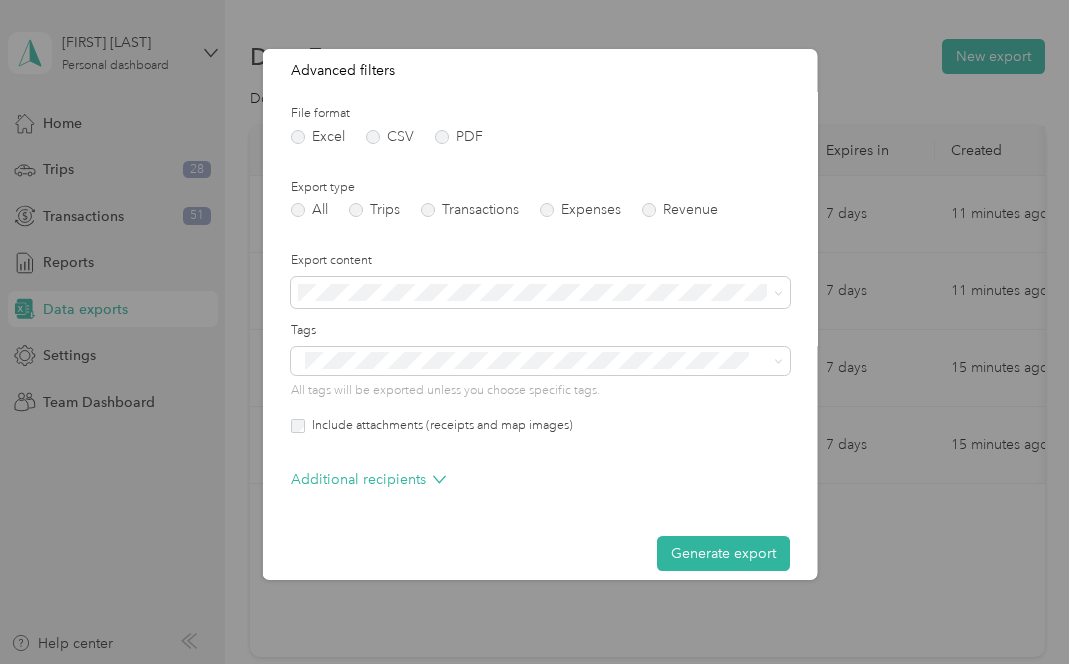 scroll, scrollTop: 231, scrollLeft: 0, axis: vertical 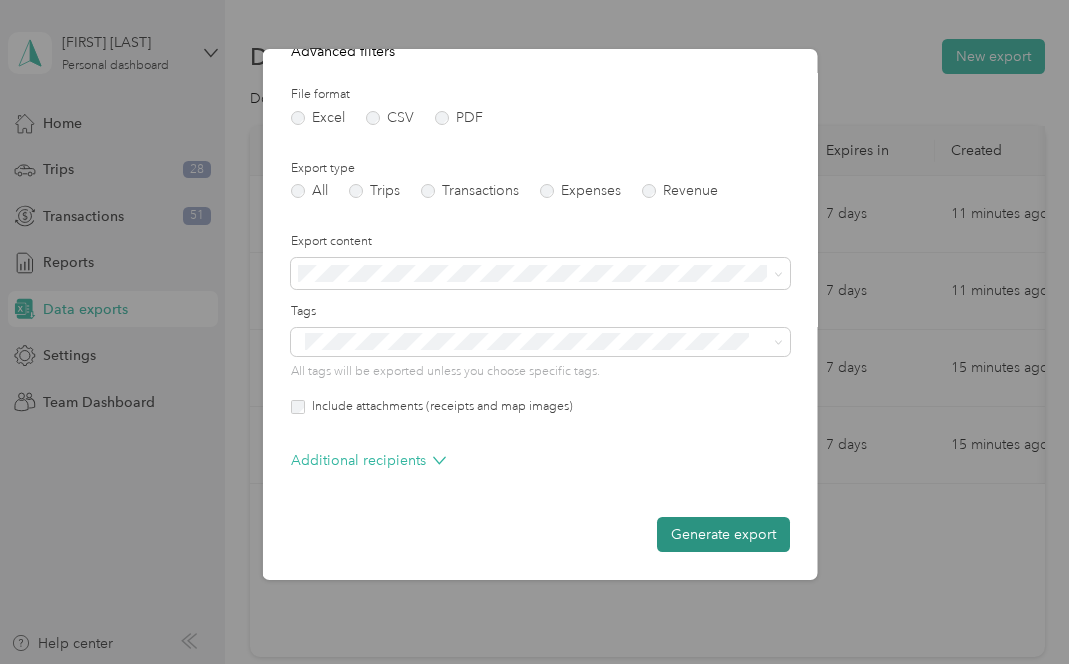 click on "Generate export" at bounding box center (722, 534) 